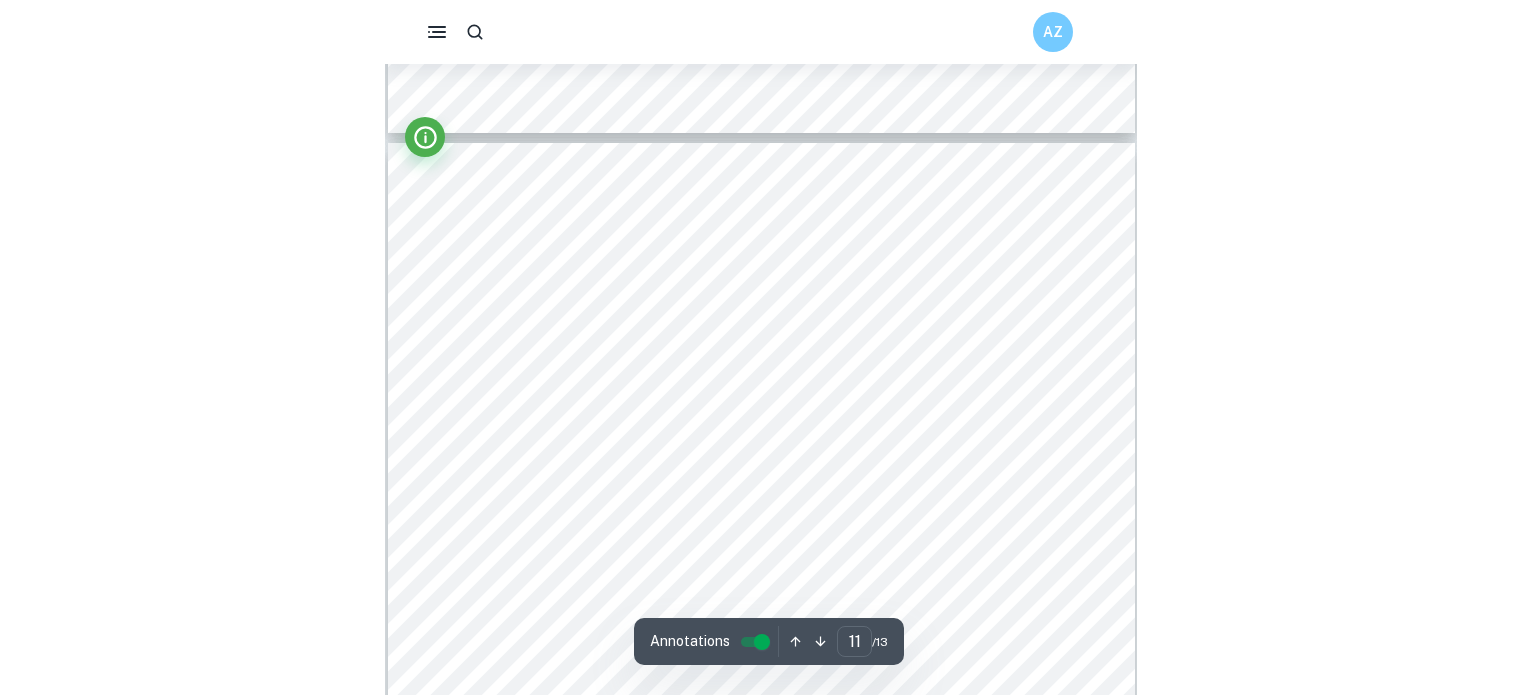 scroll, scrollTop: 10964, scrollLeft: 0, axis: vertical 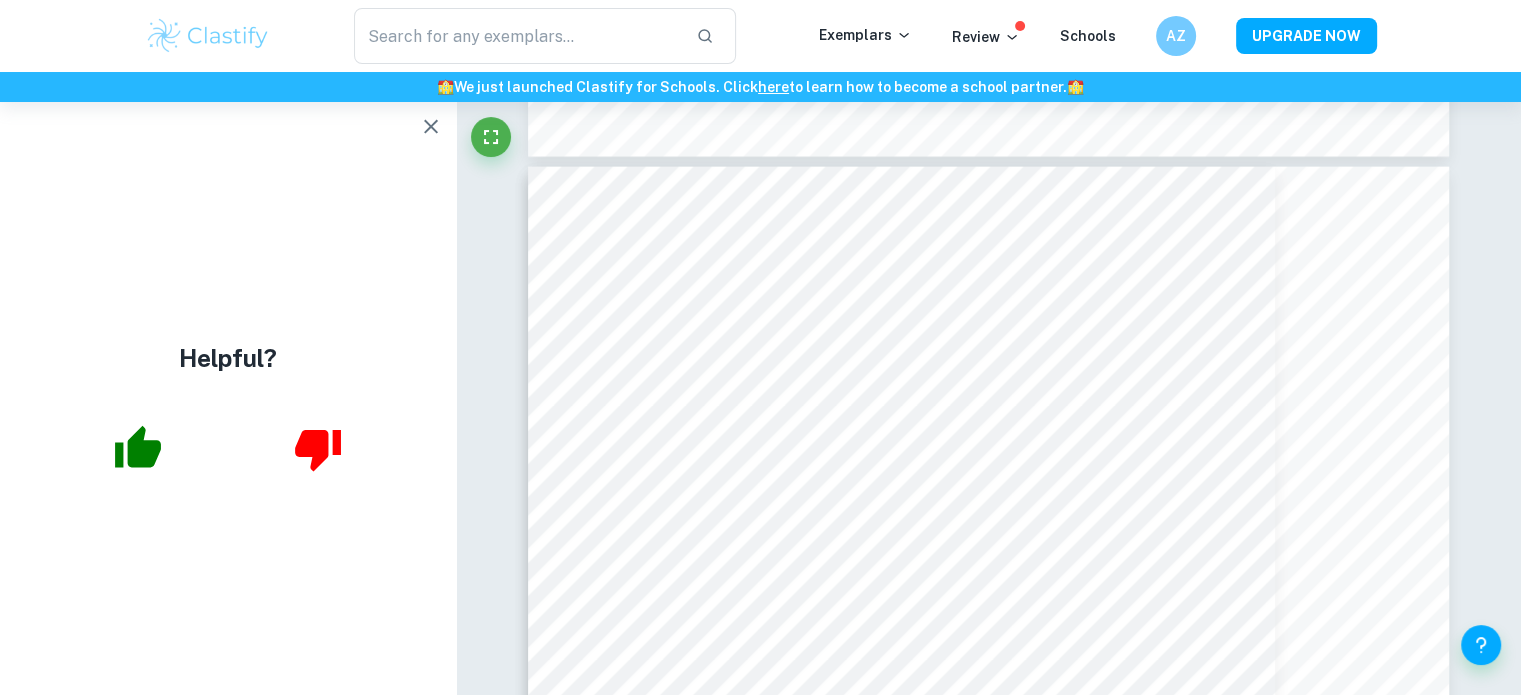 click 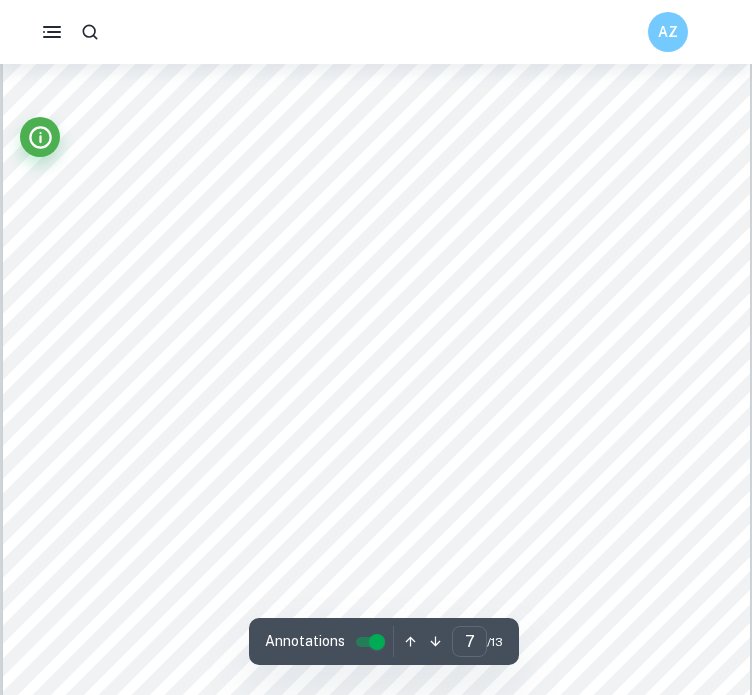 scroll, scrollTop: 6993, scrollLeft: 0, axis: vertical 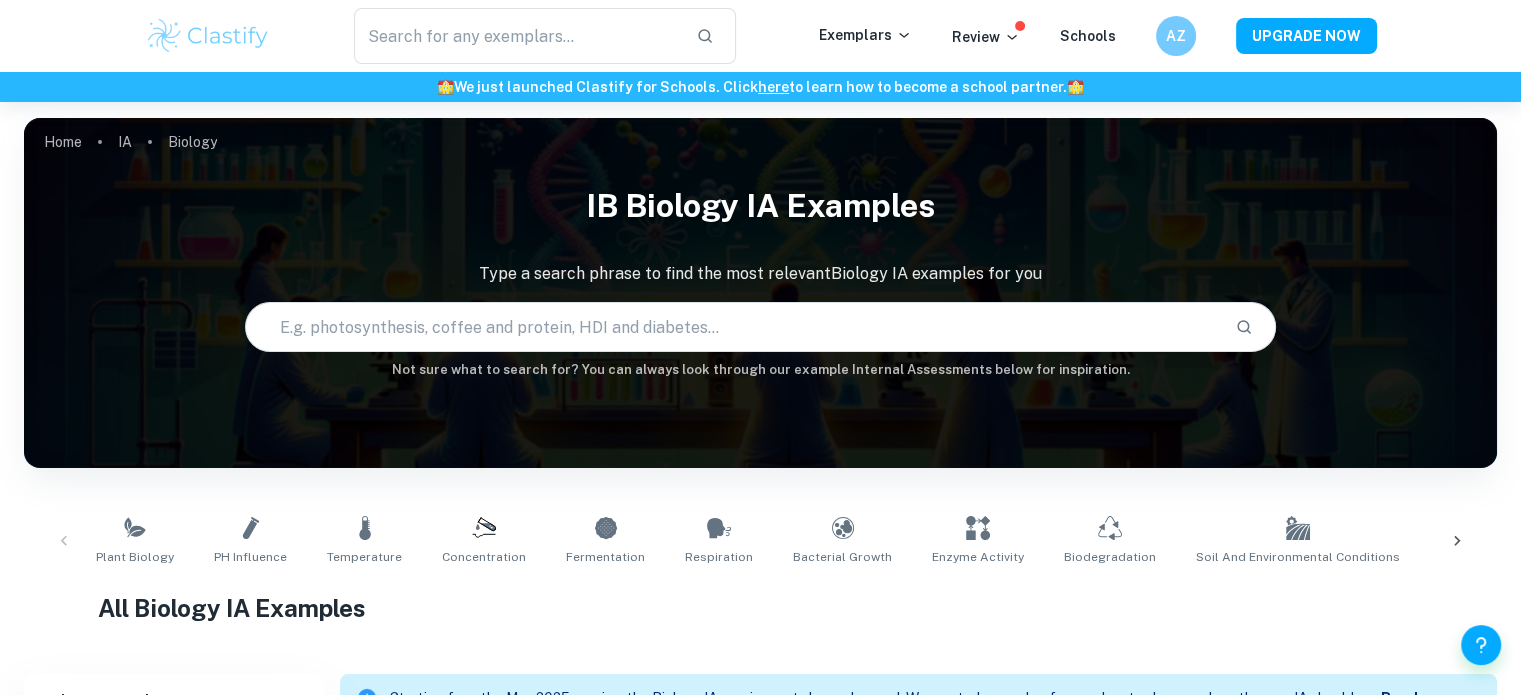 click at bounding box center [732, 327] 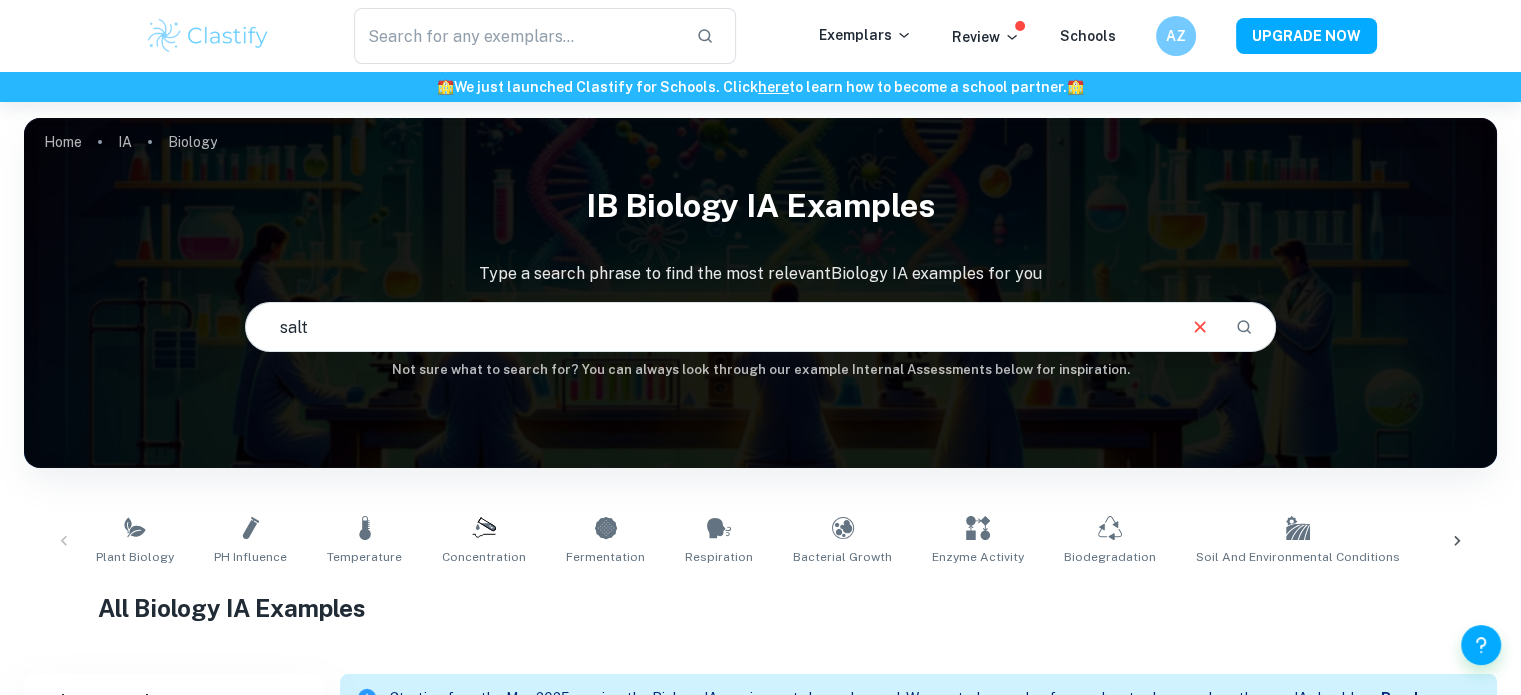 type on "salt" 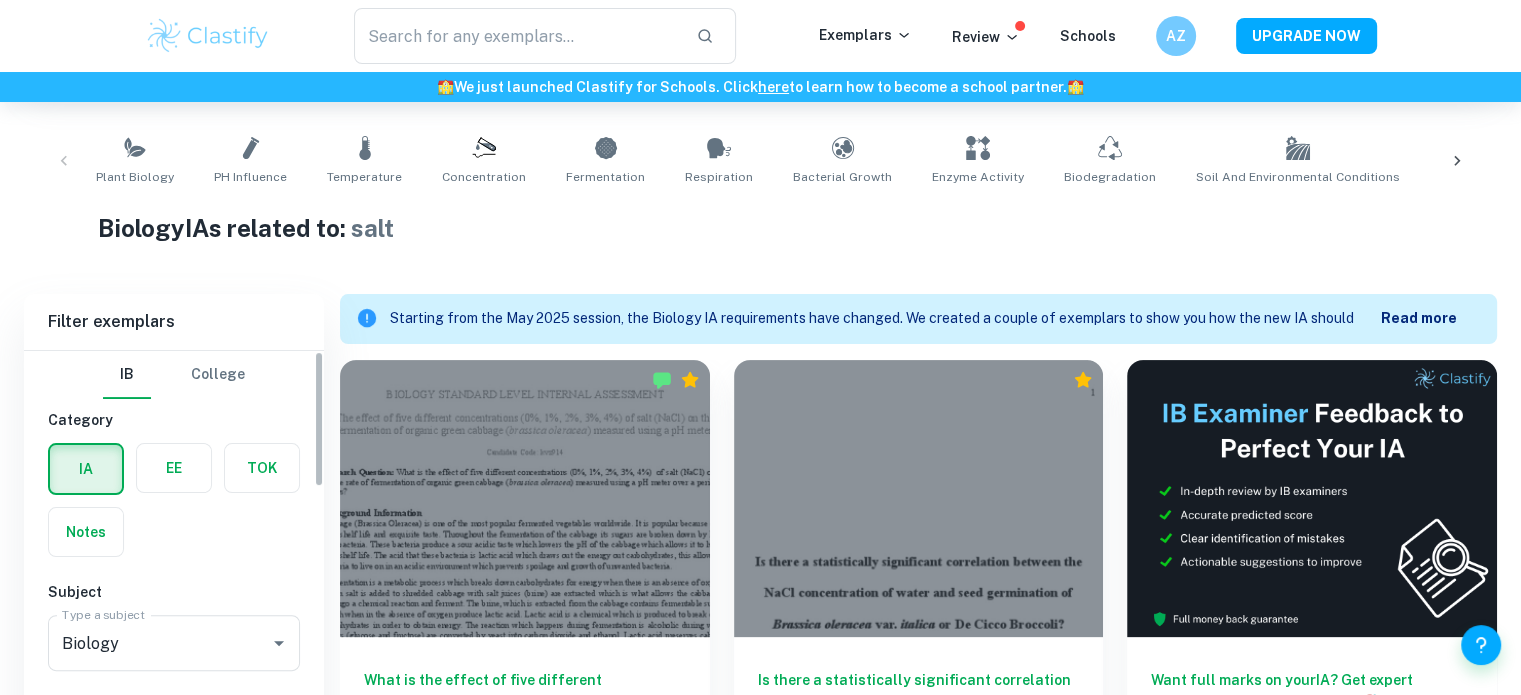 scroll, scrollTop: 504, scrollLeft: 0, axis: vertical 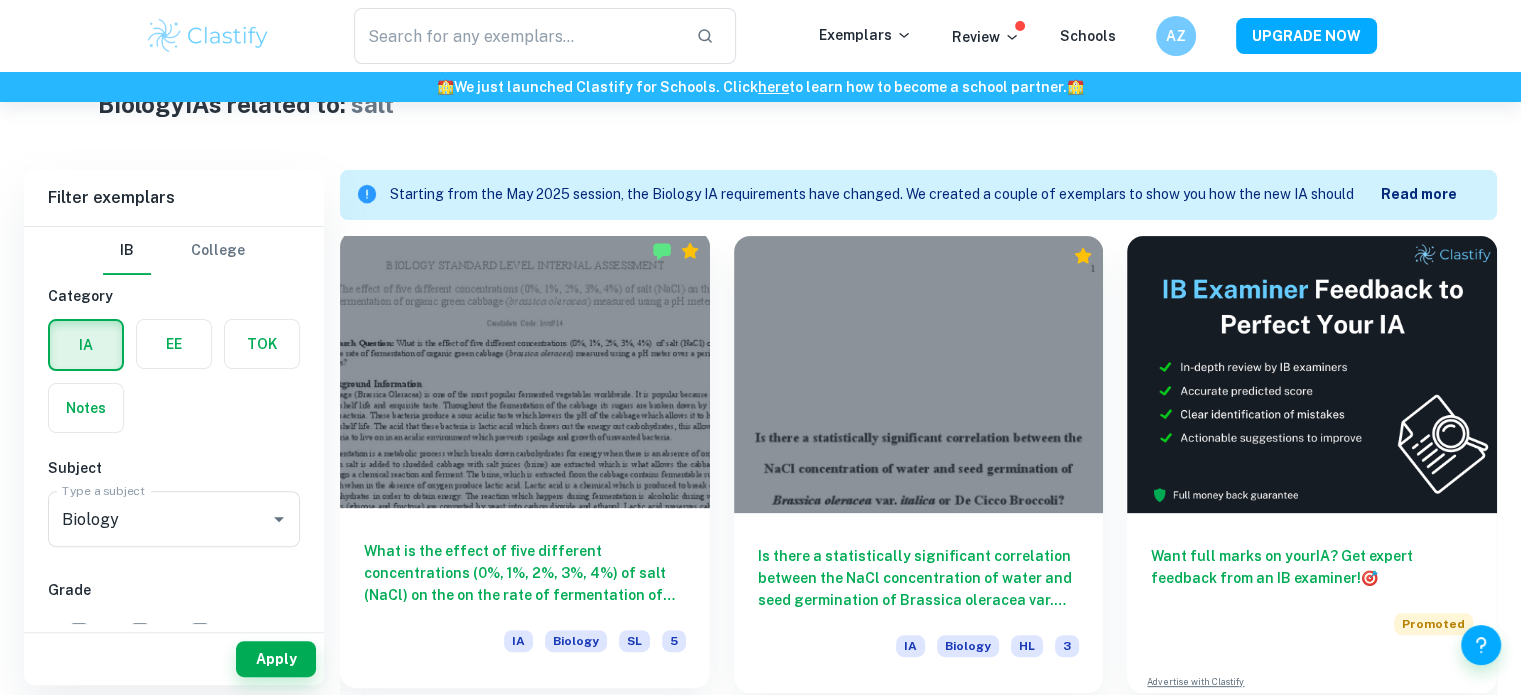click on "What is the effect of five different concentrations (0%, 1%, 2%, 3%, 4%) of salt (NaCl) on the
on the rate of fermentation of organic green cabbage (brassica oleracea) measured using a pH meter over a period of
6 days?" at bounding box center [525, 573] 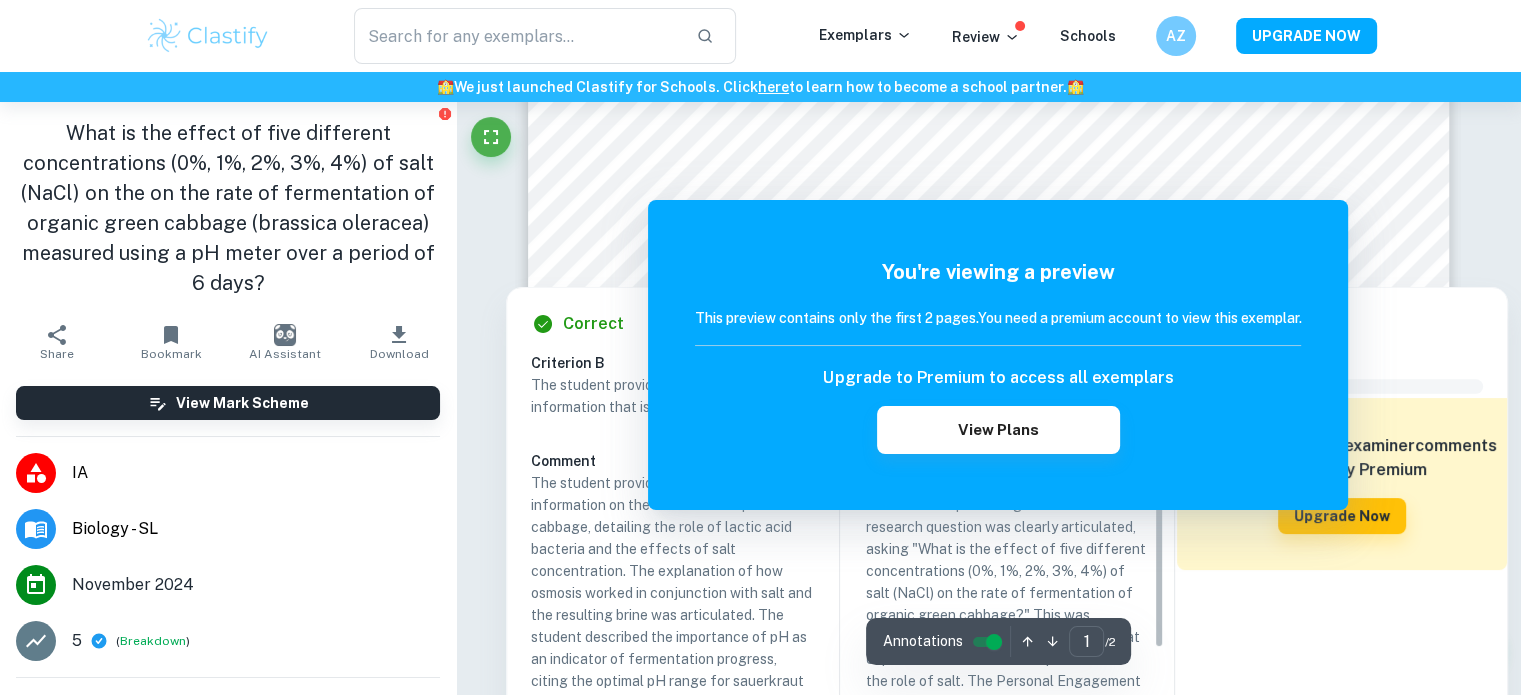 scroll, scrollTop: 272, scrollLeft: 0, axis: vertical 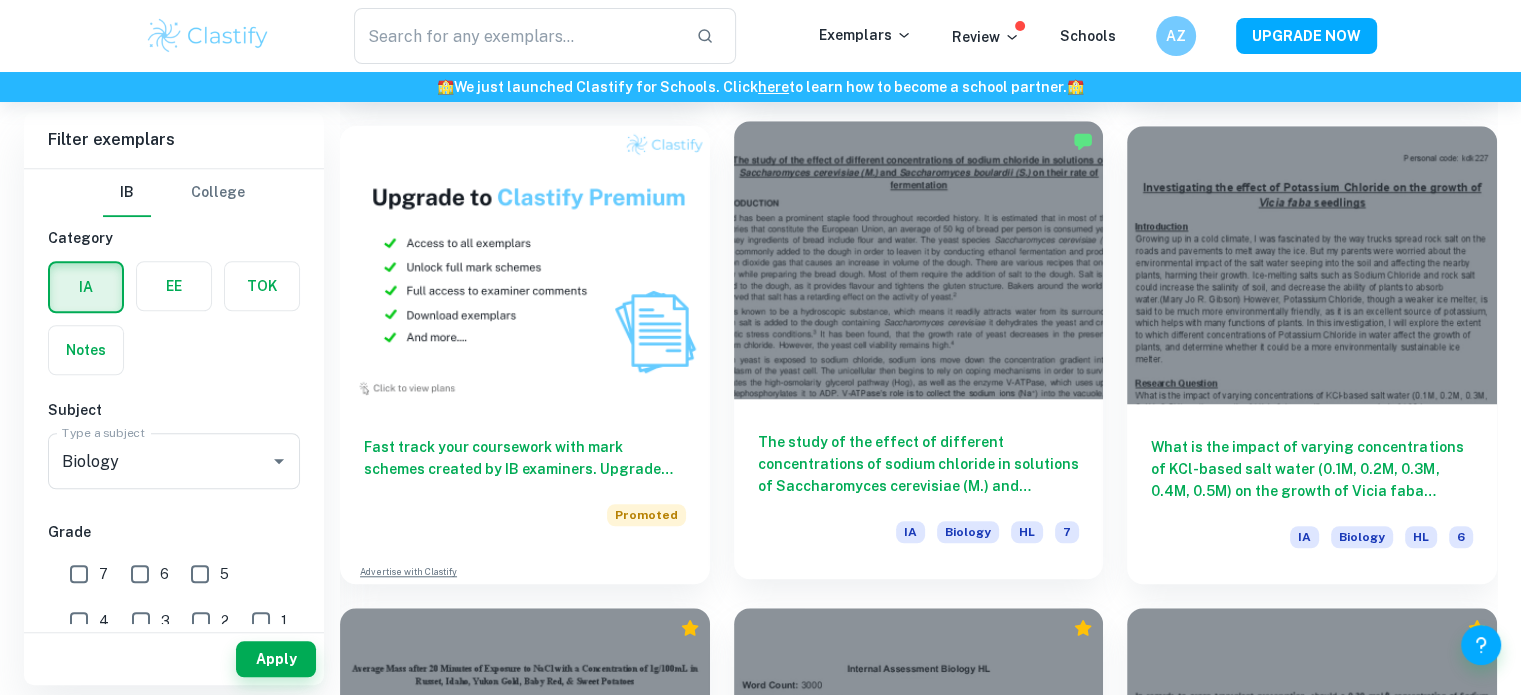 click on "The study of the effect of different concentrations of sodium chloride in solutions of Saccharomyces cerevisiae (M.) and Saccharomyces boulardii (S.) on their rate of fermentation" at bounding box center (919, 464) 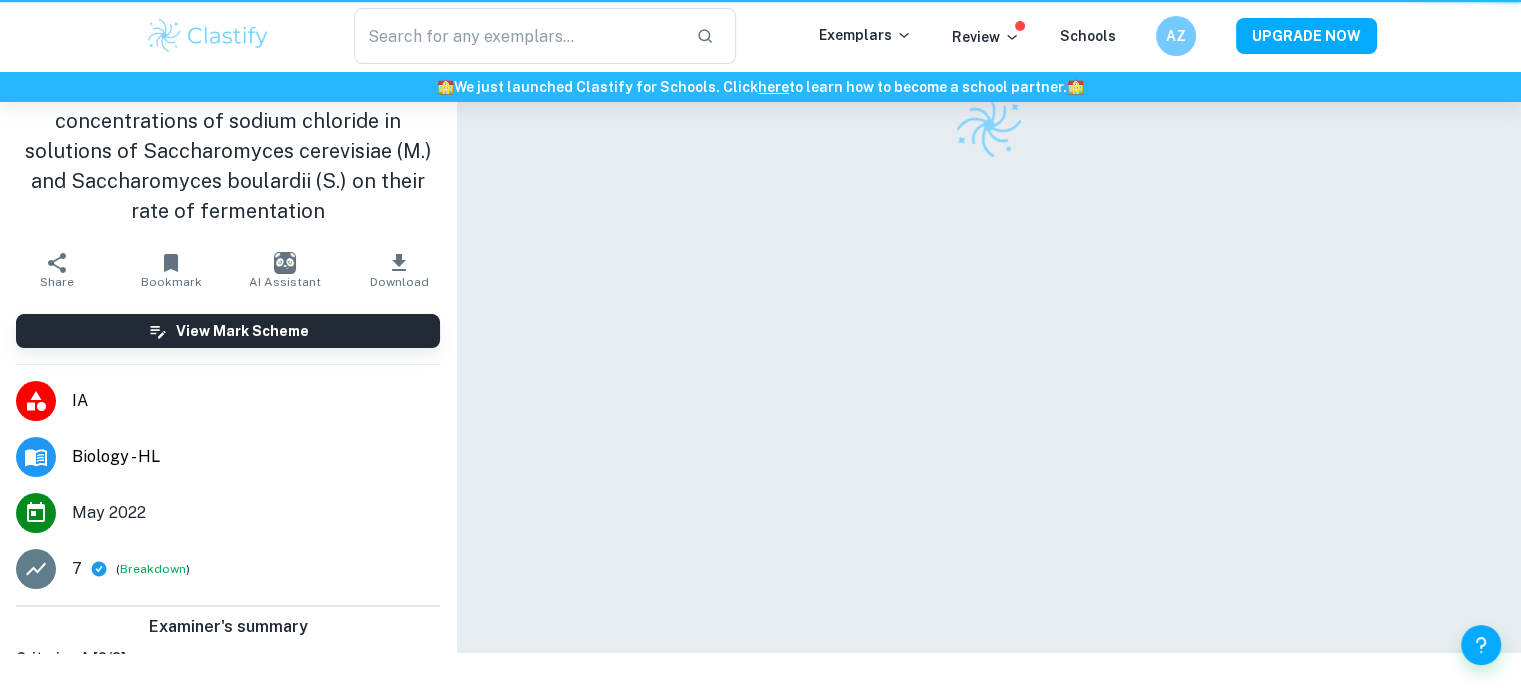 scroll, scrollTop: 0, scrollLeft: 0, axis: both 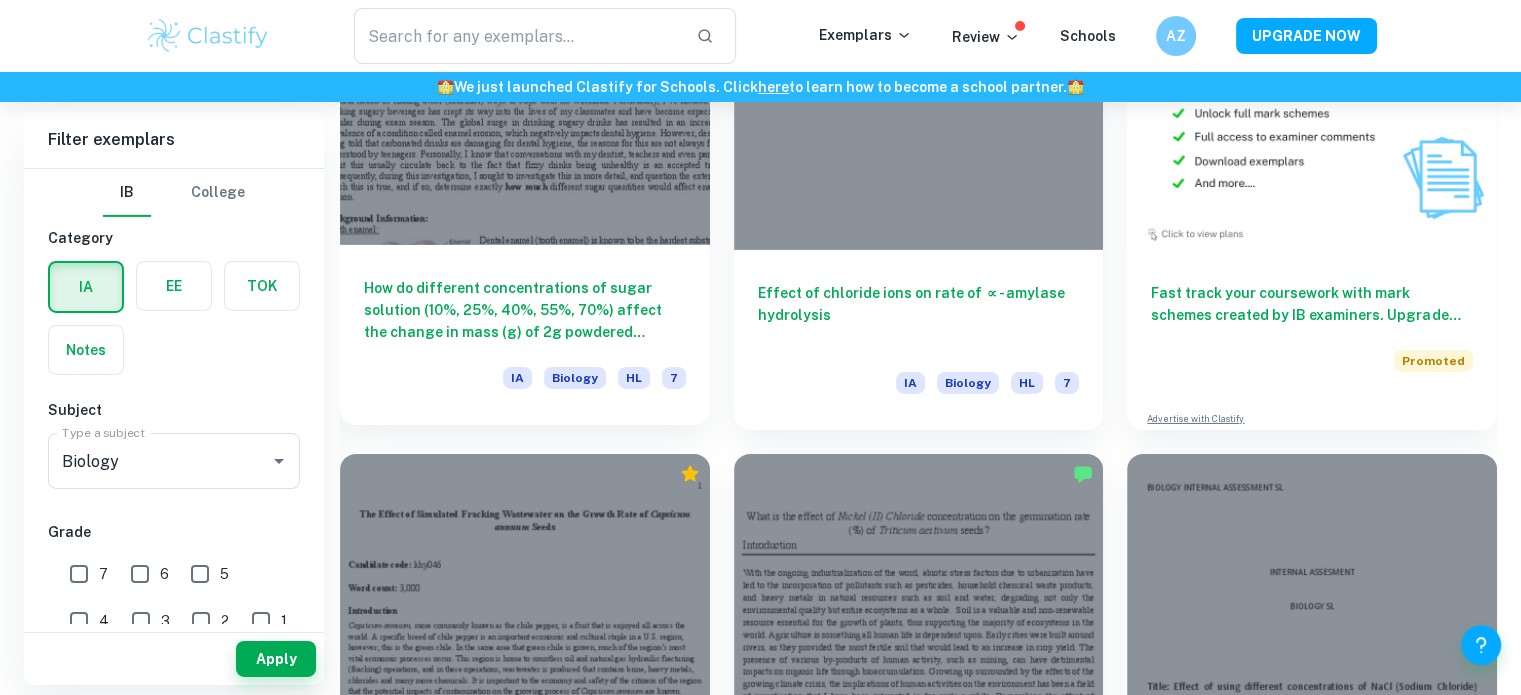 click on "How do different concentrations of sugar solution (10%, 25%, 40%, 55%, 70%) affect the change in mass (g) of 2g powdered eggshells, via the production of lactic acid from 0.46g of Escherichia coli (K-12) over 24 hours?" at bounding box center (525, 310) 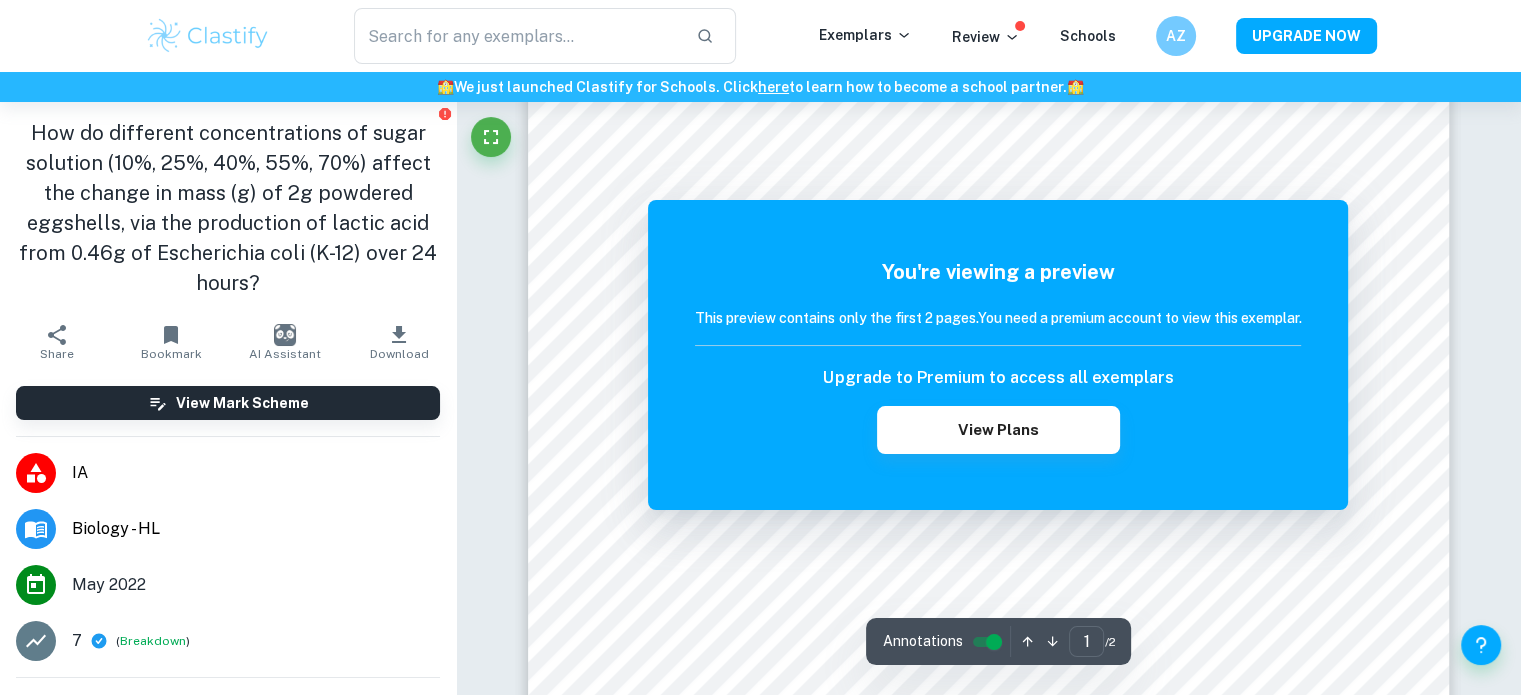scroll, scrollTop: 316, scrollLeft: 0, axis: vertical 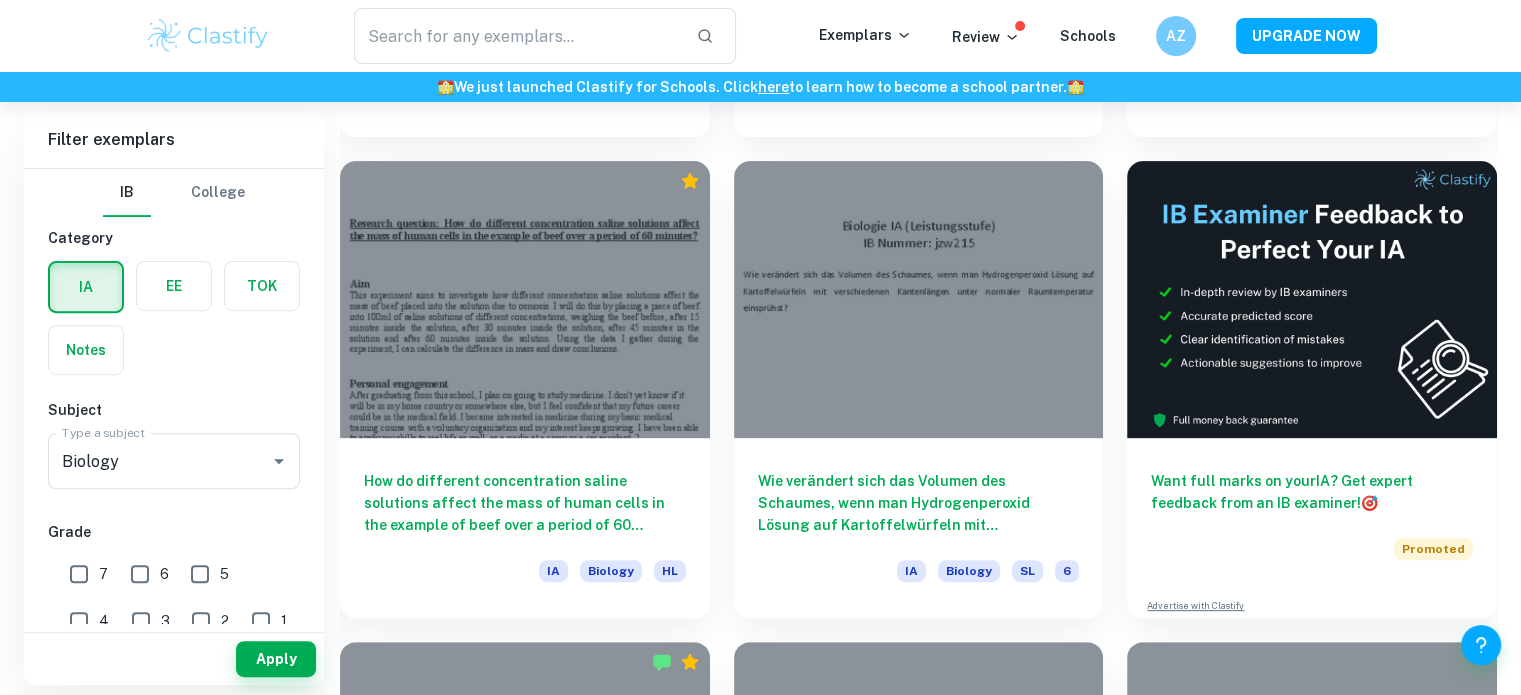 click at bounding box center (525, 299) 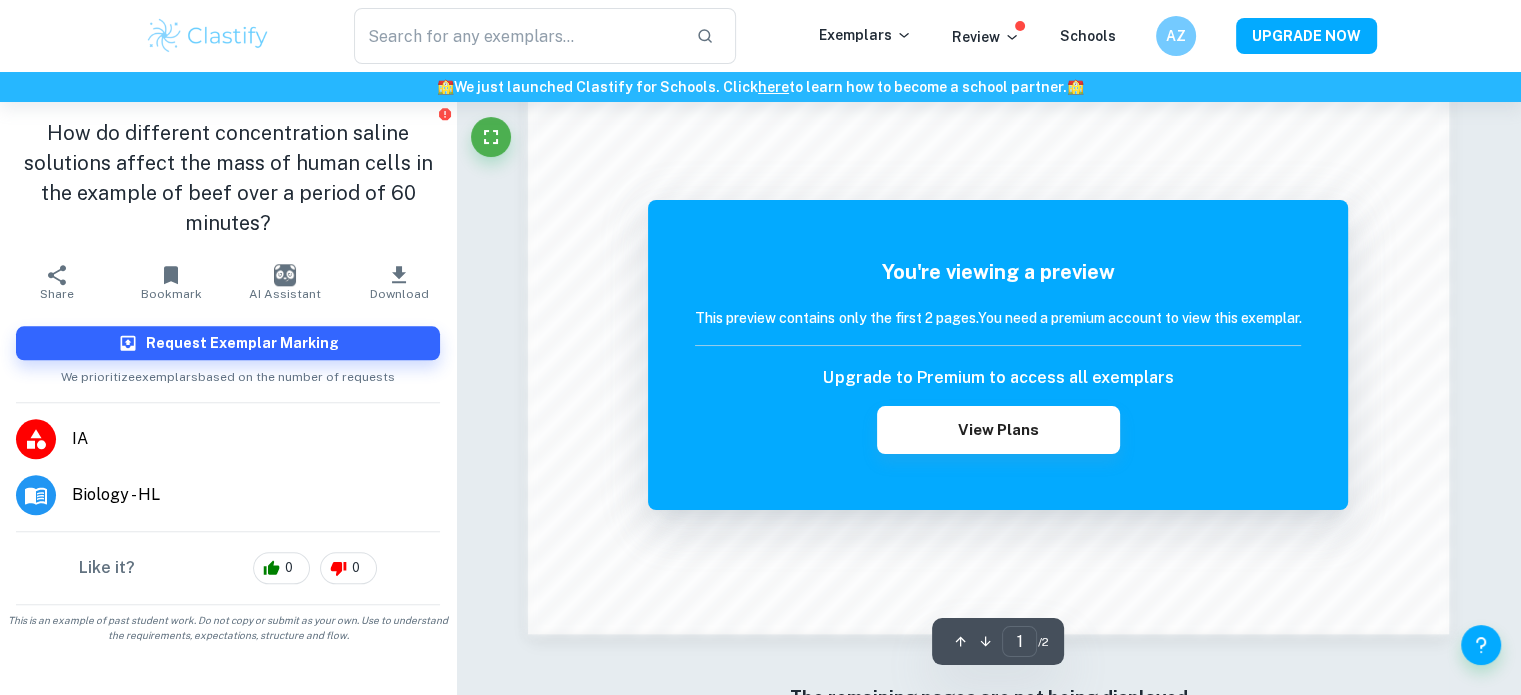 scroll, scrollTop: 2176, scrollLeft: 0, axis: vertical 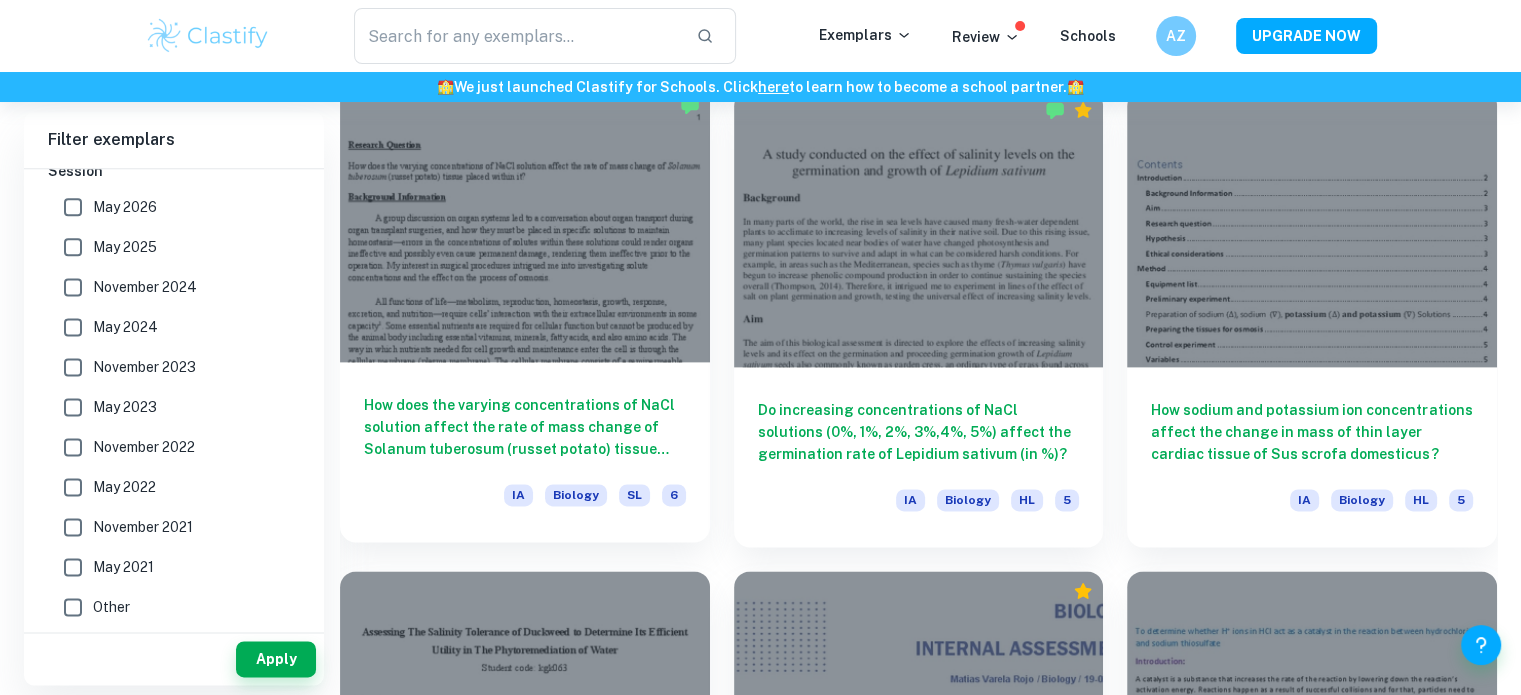 click on "How does the varying concentrations of NaCl solution affect the rate of mass change of Solanum tuberosum (russet potato) tissue placed within it? IA Biology SL 6" at bounding box center (525, 452) 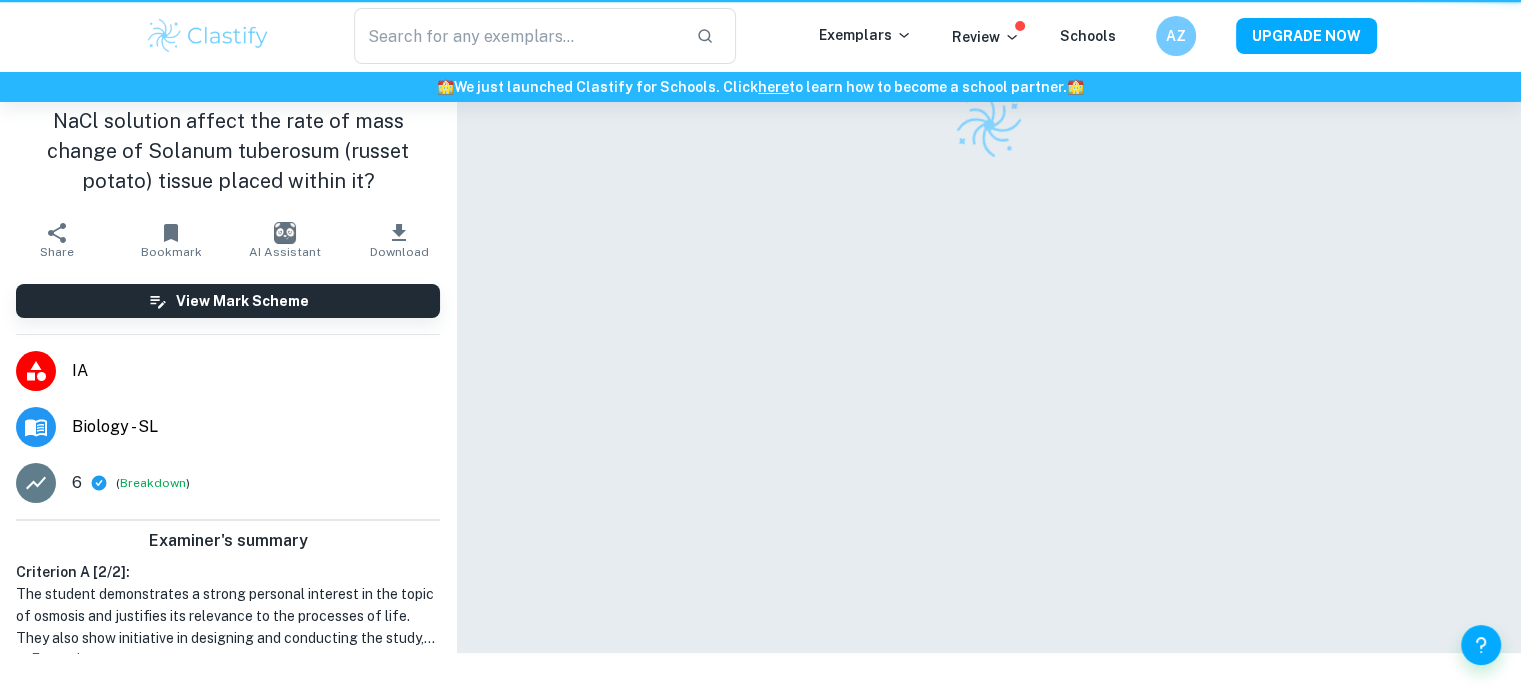 scroll, scrollTop: 0, scrollLeft: 0, axis: both 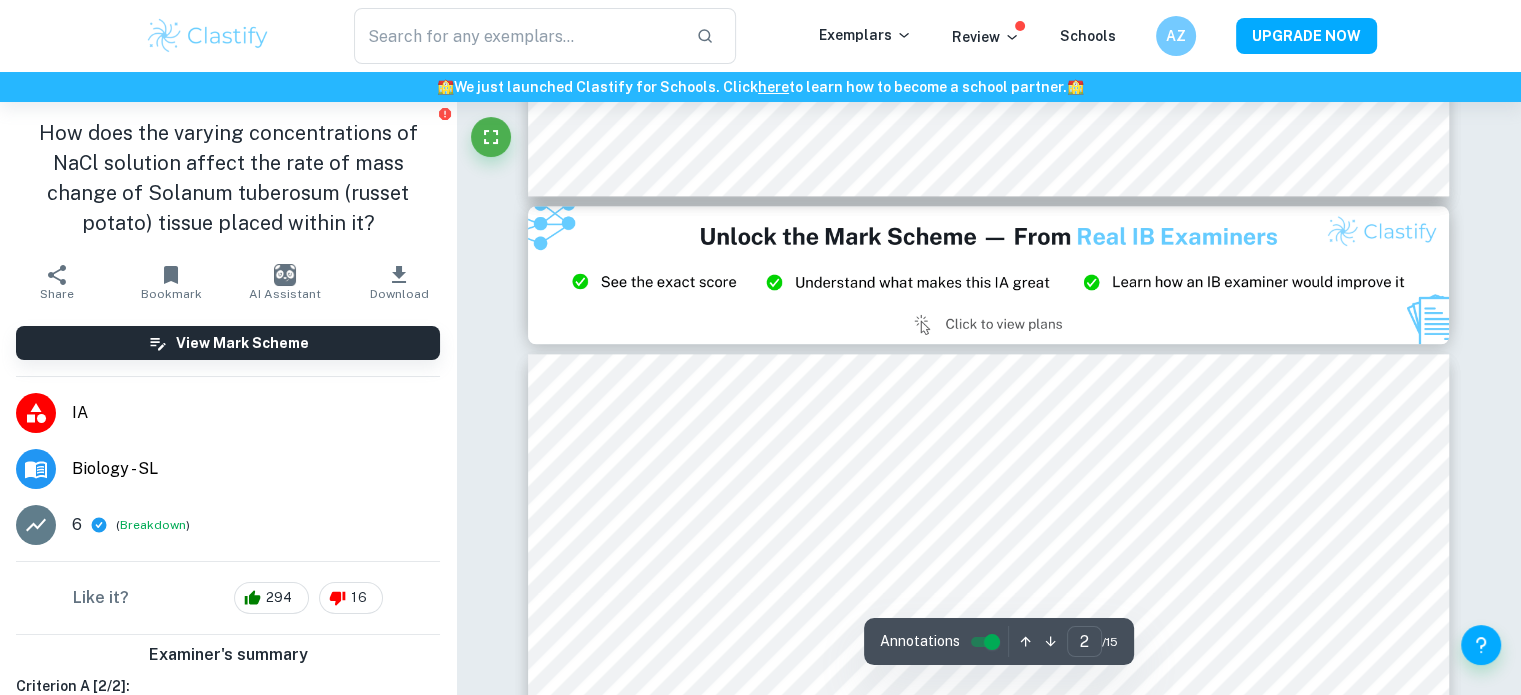 type on "3" 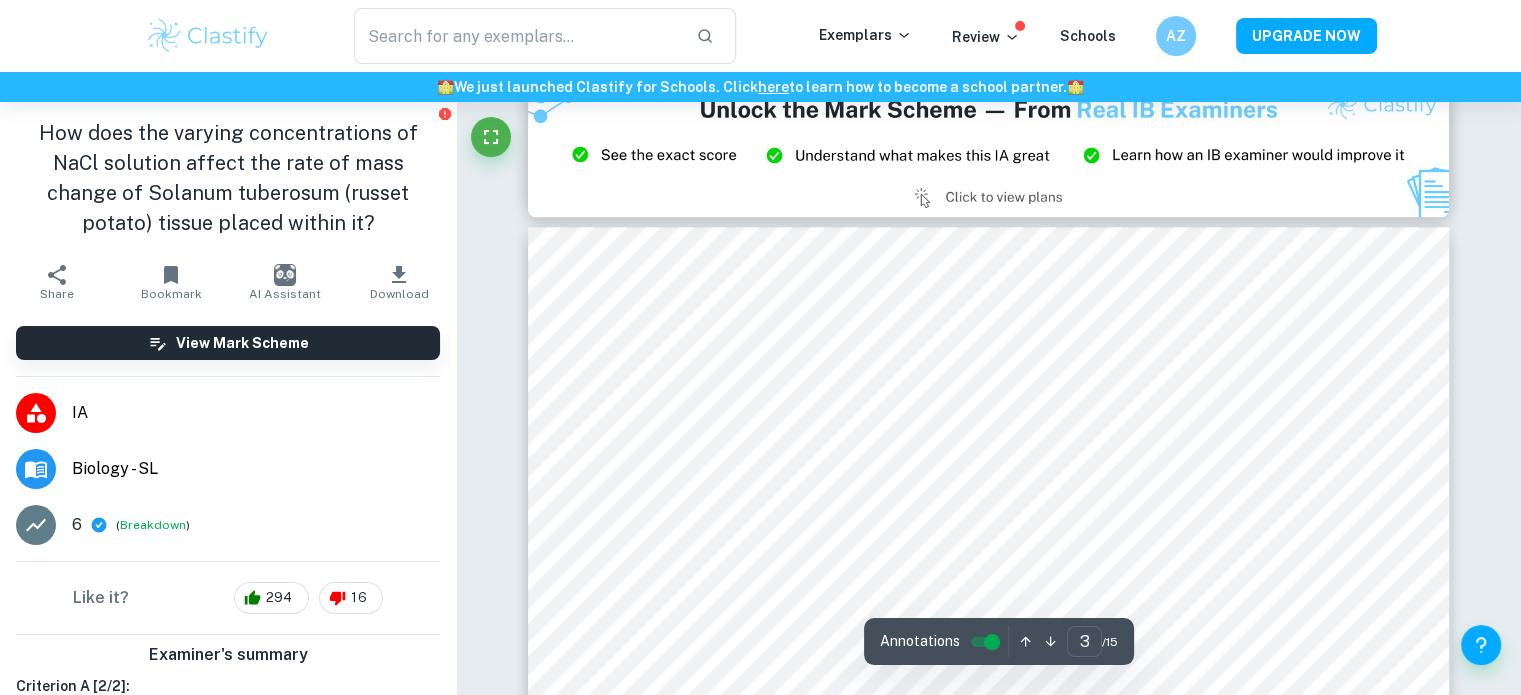 scroll, scrollTop: 2648, scrollLeft: 0, axis: vertical 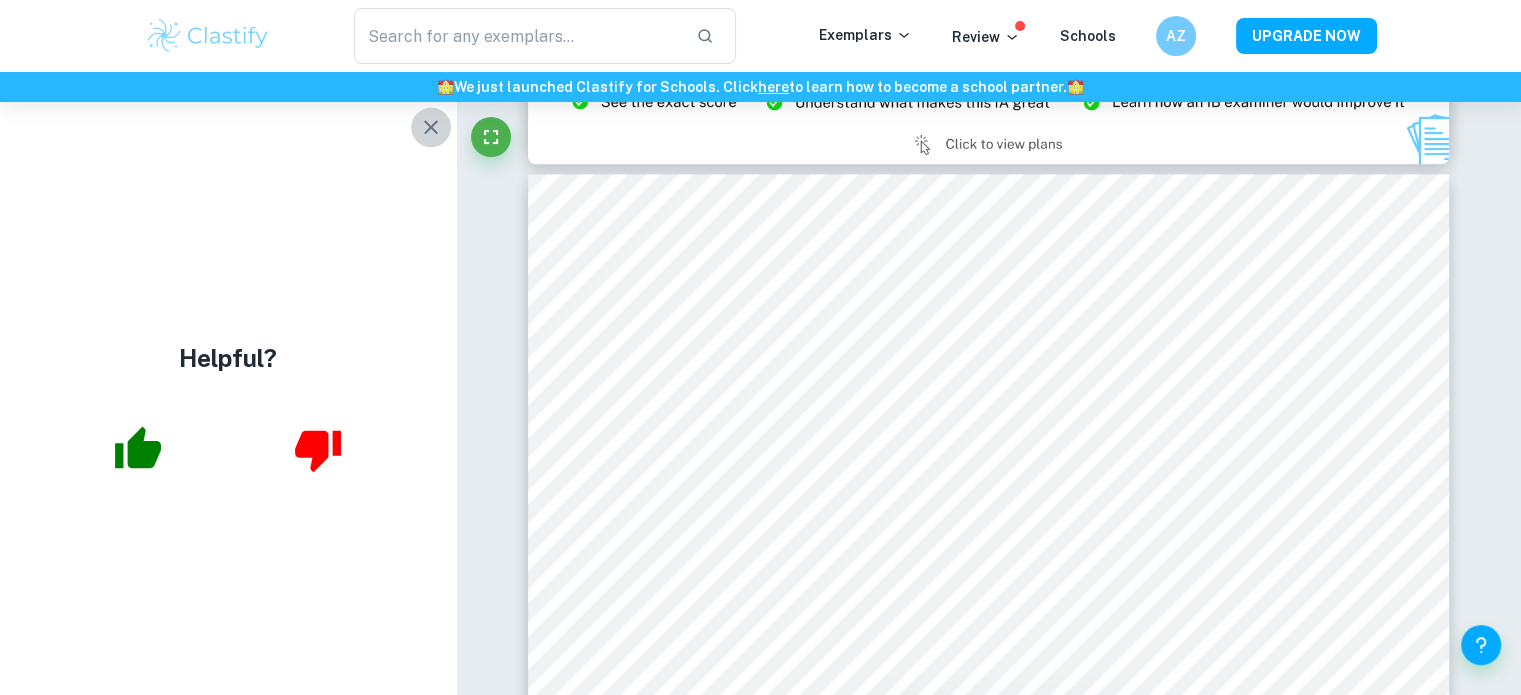 click 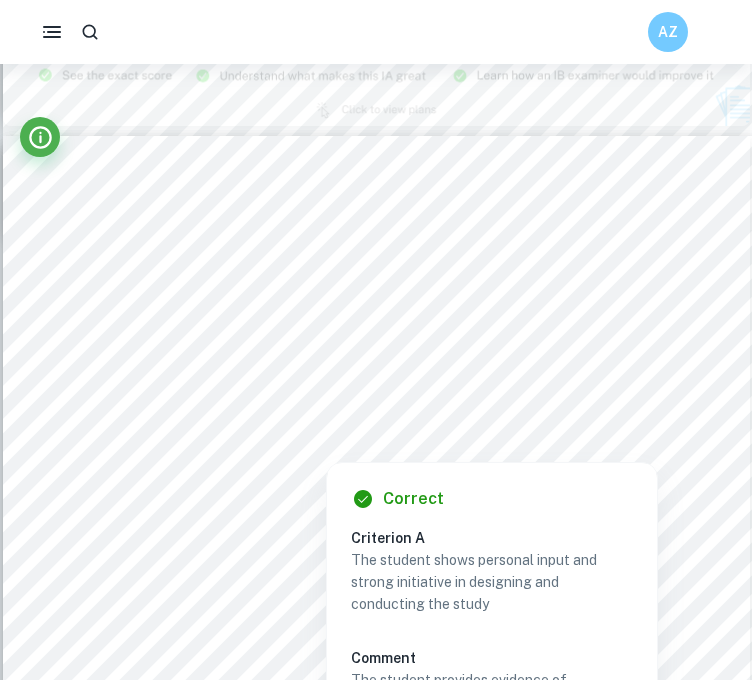 scroll, scrollTop: 2168, scrollLeft: 0, axis: vertical 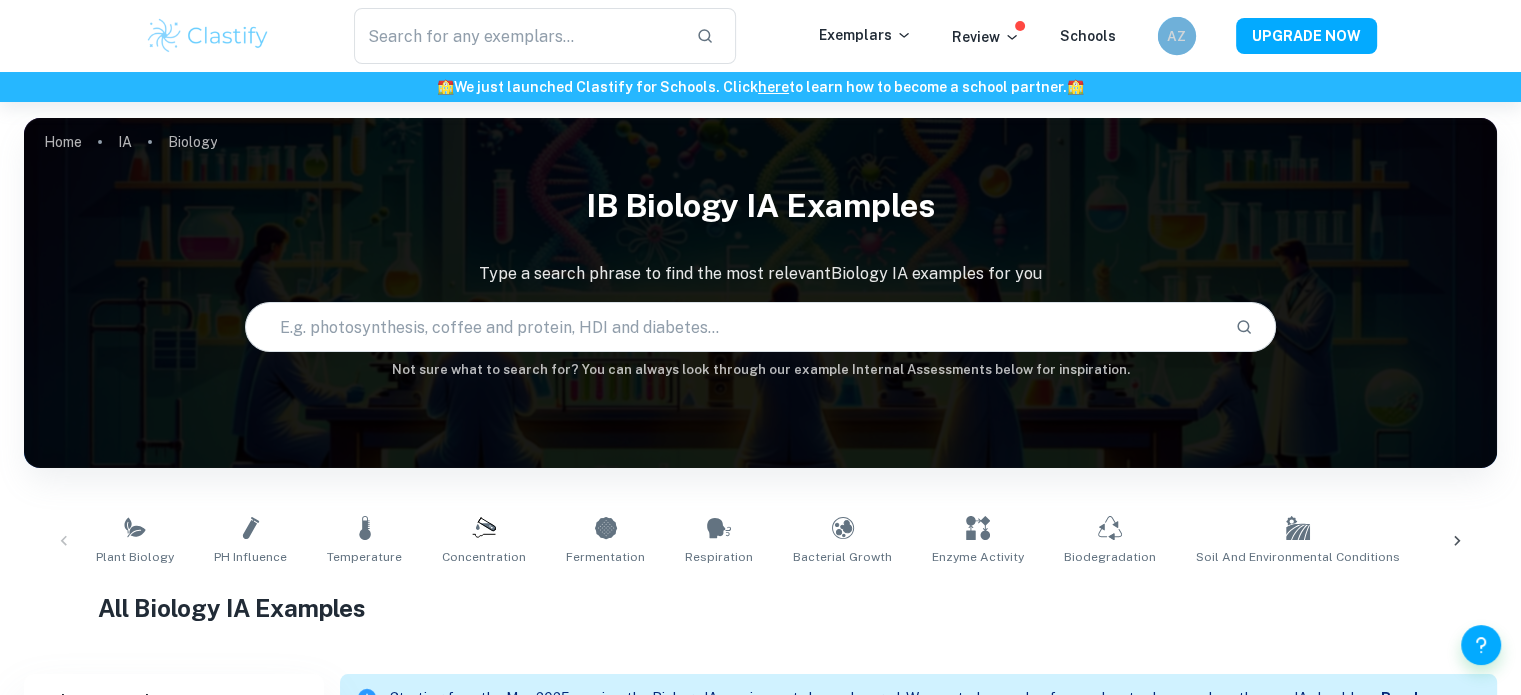 click on "AZ" at bounding box center (1176, 36) 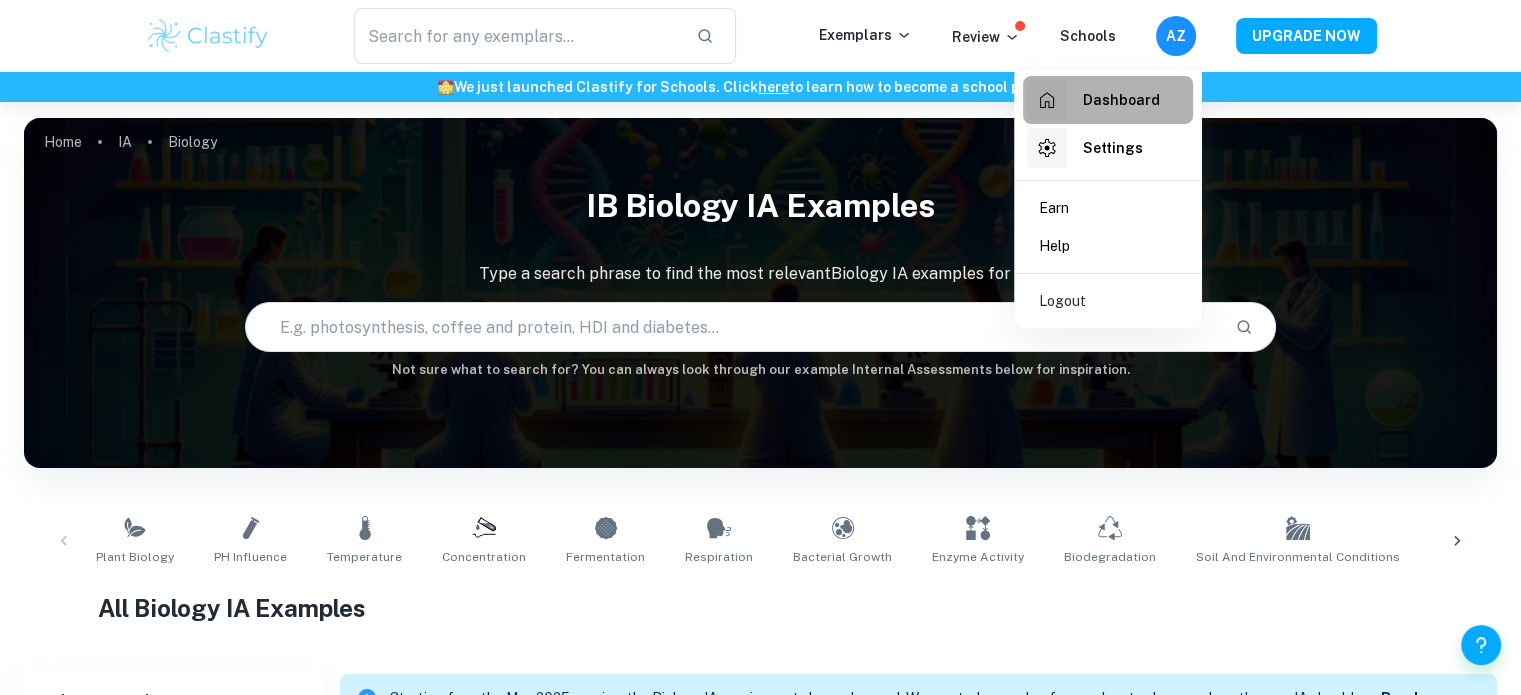 click on "Dashboard" at bounding box center (1121, 100) 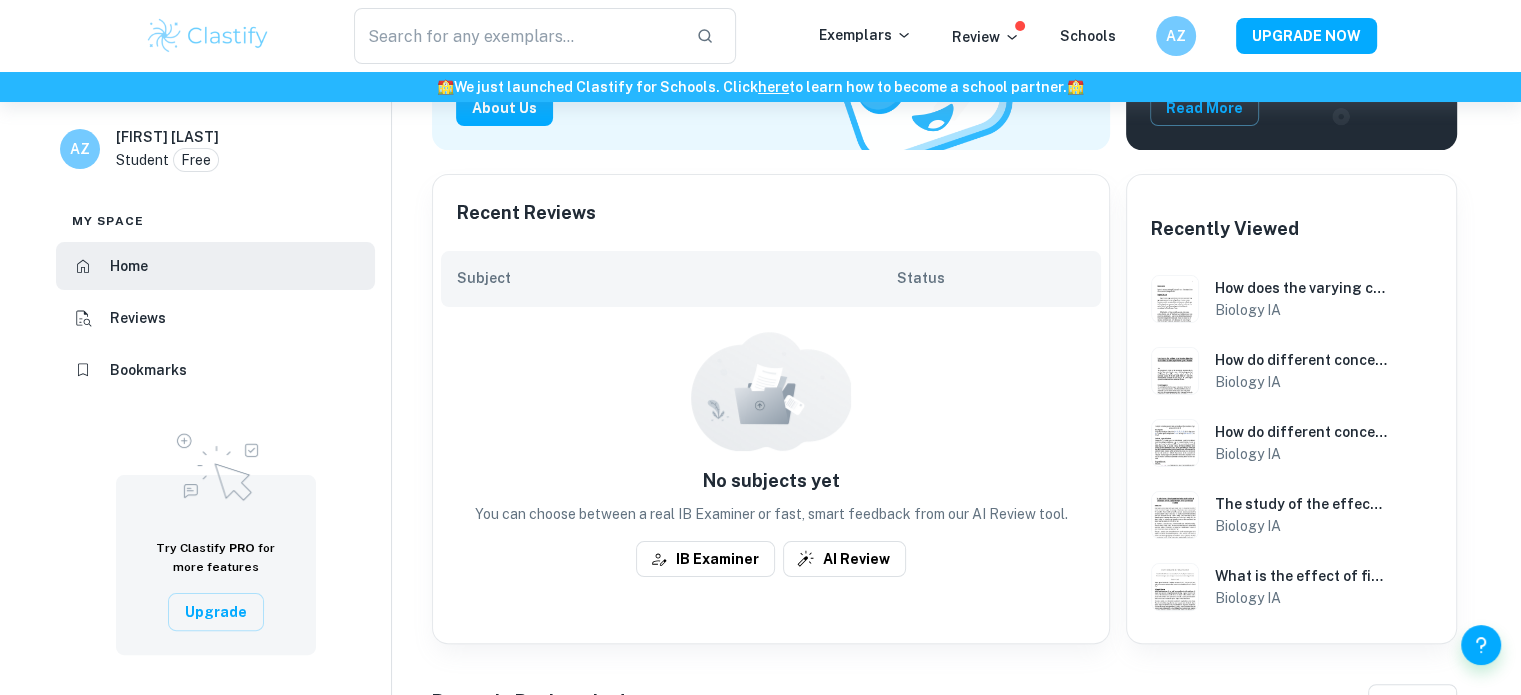 scroll, scrollTop: 344, scrollLeft: 0, axis: vertical 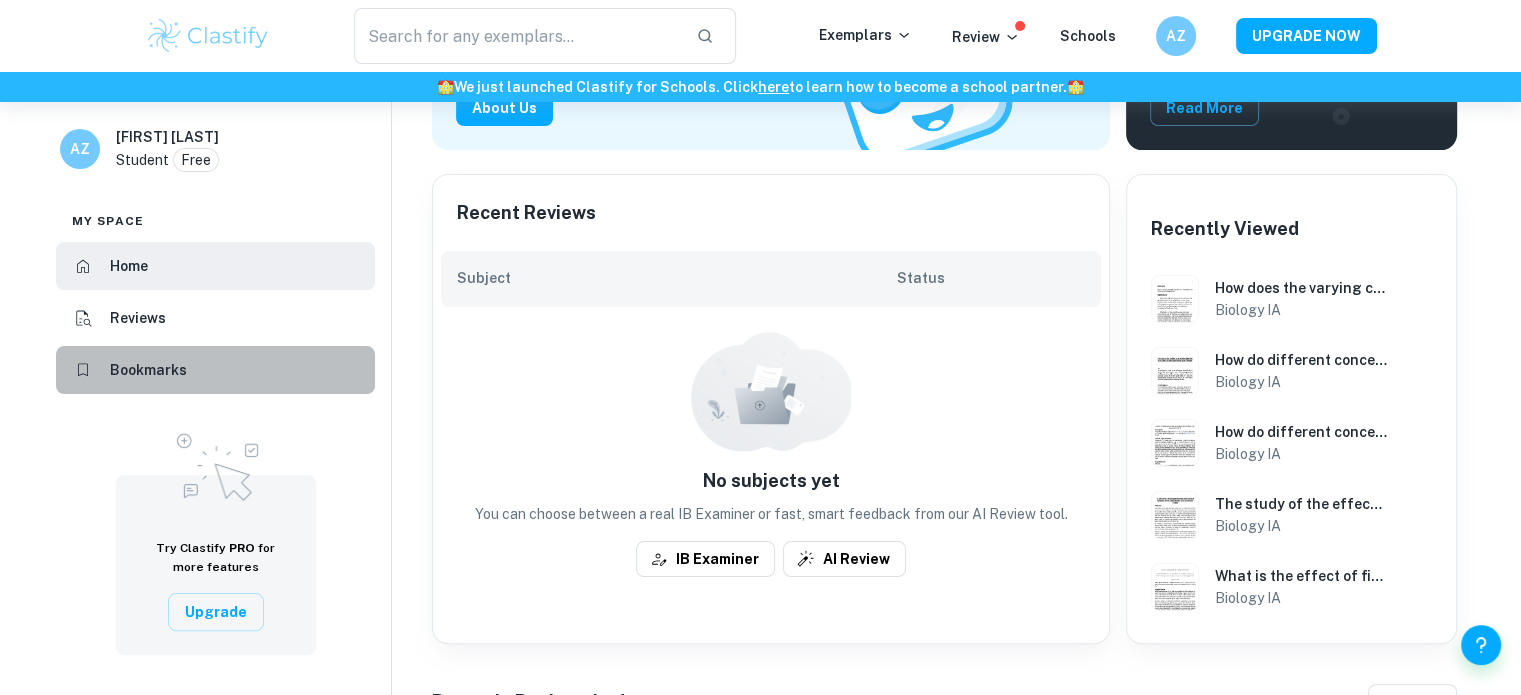click on "Bookmarks" at bounding box center (215, 370) 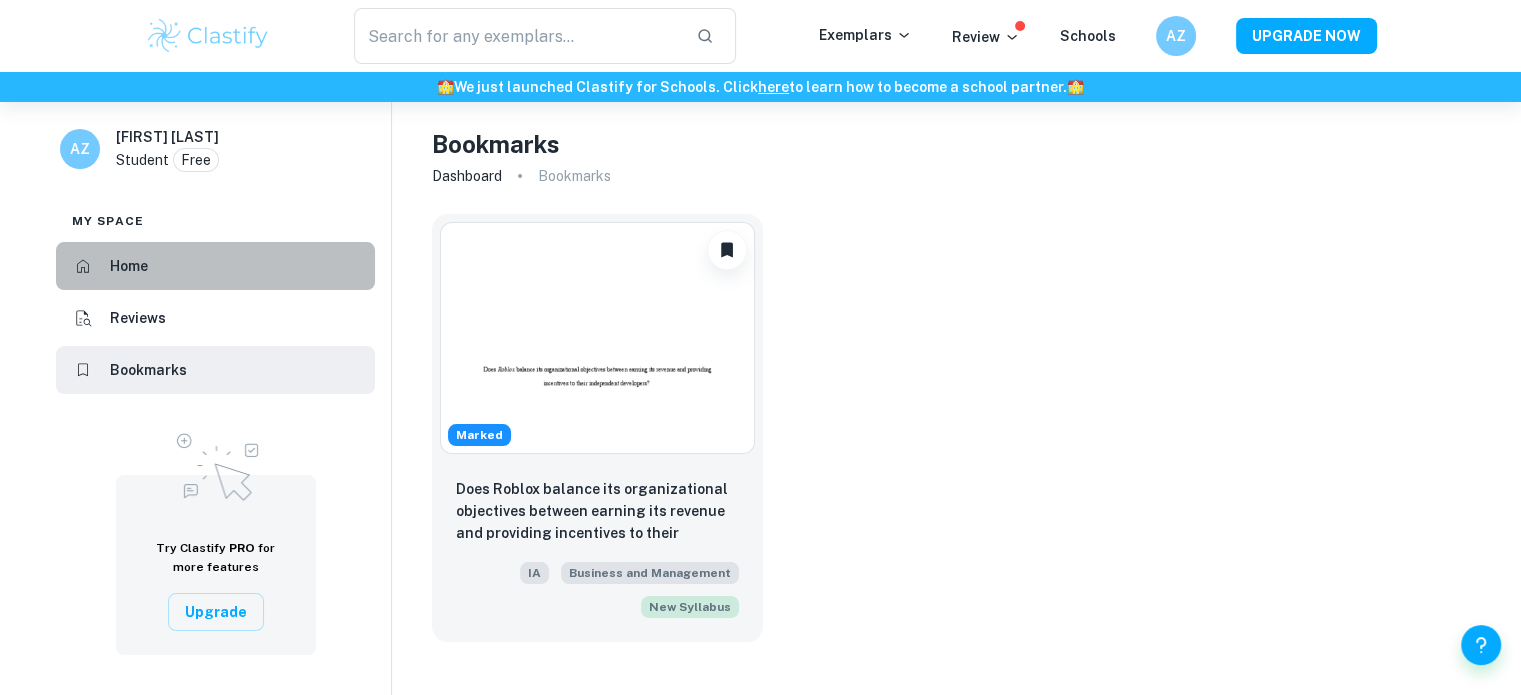click on "Home" at bounding box center (215, 266) 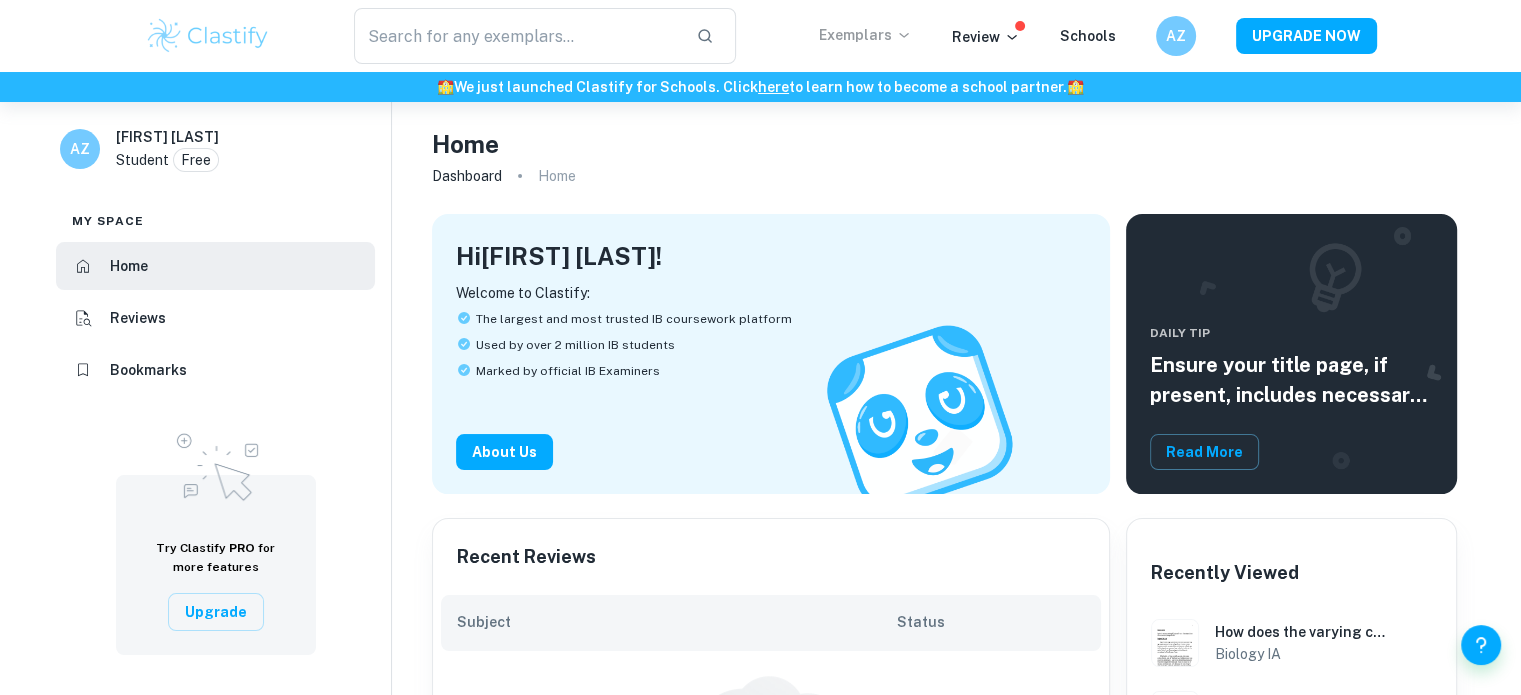 drag, startPoint x: 918, startPoint y: 32, endPoint x: 894, endPoint y: 35, distance: 24.186773 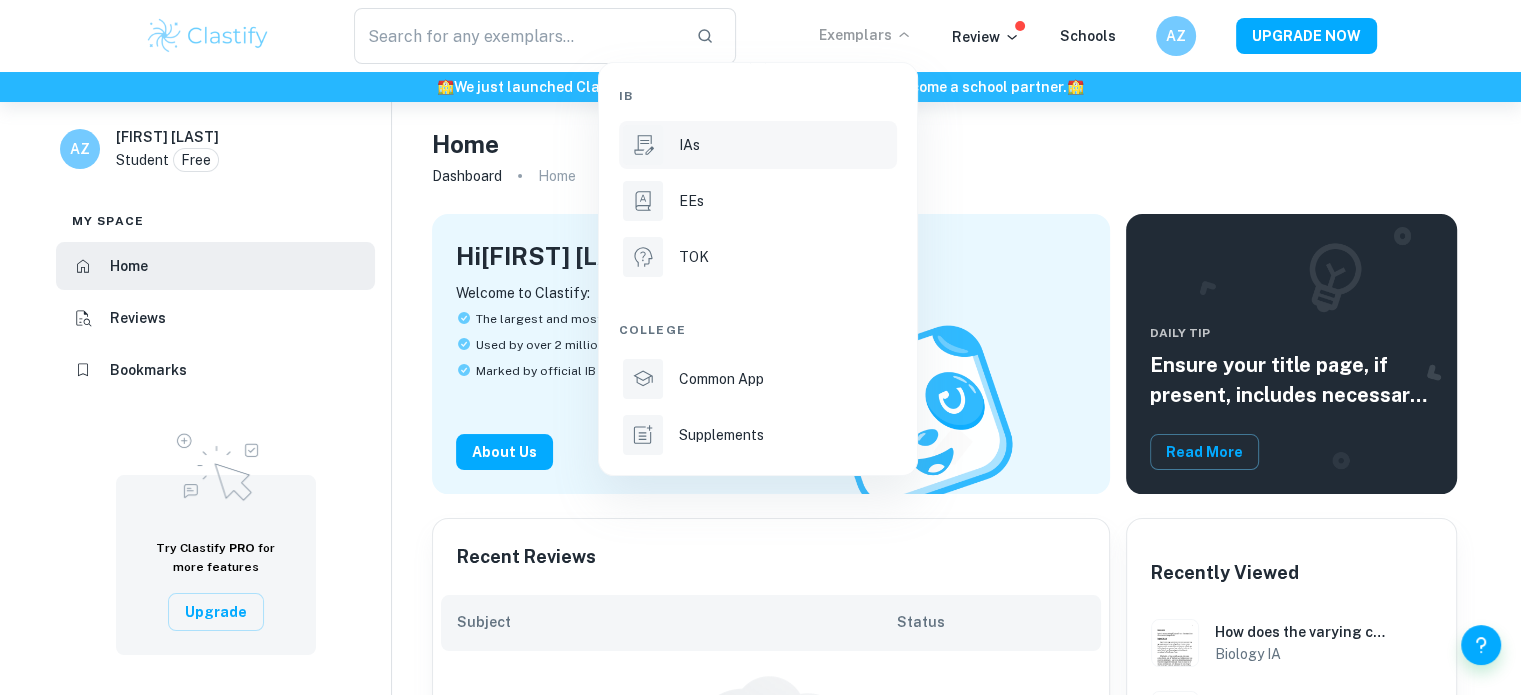 click on "IAs" at bounding box center [758, 145] 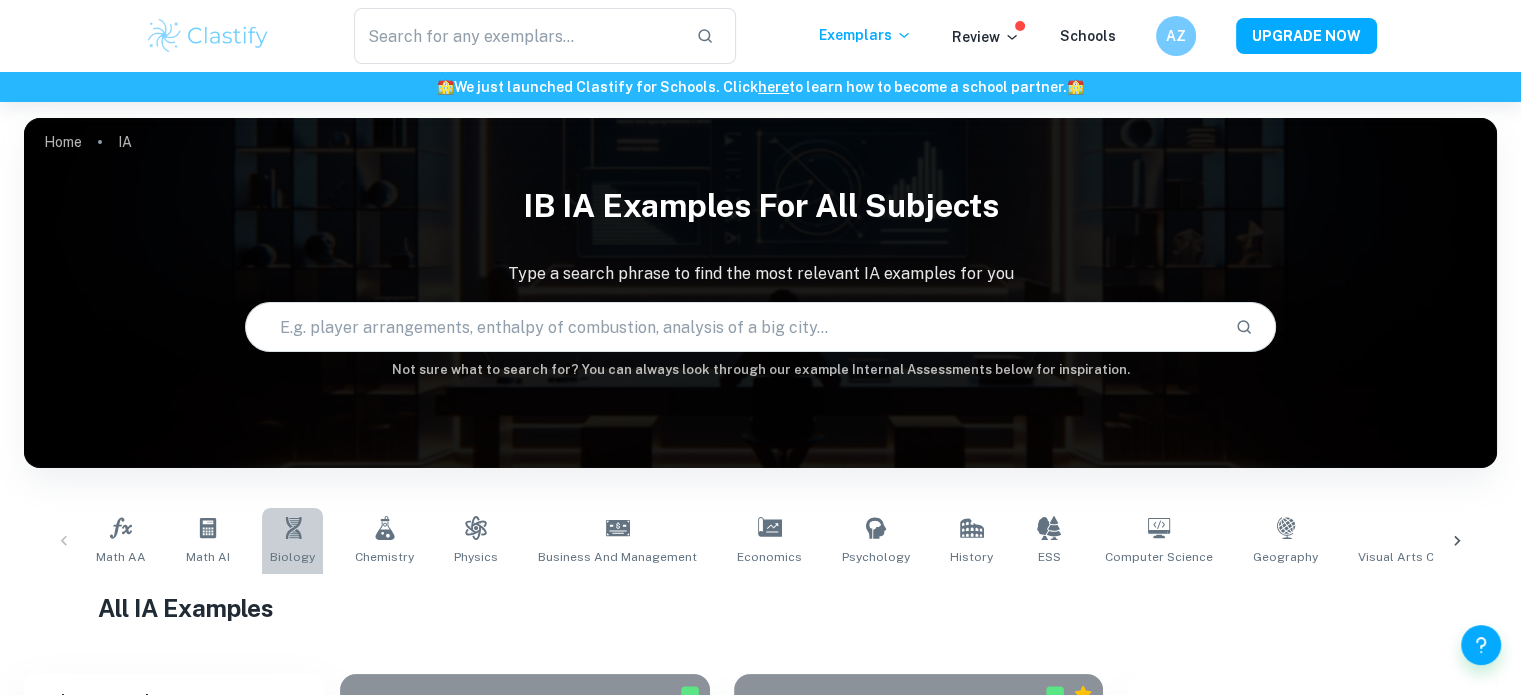 click on "Biology" at bounding box center (292, 541) 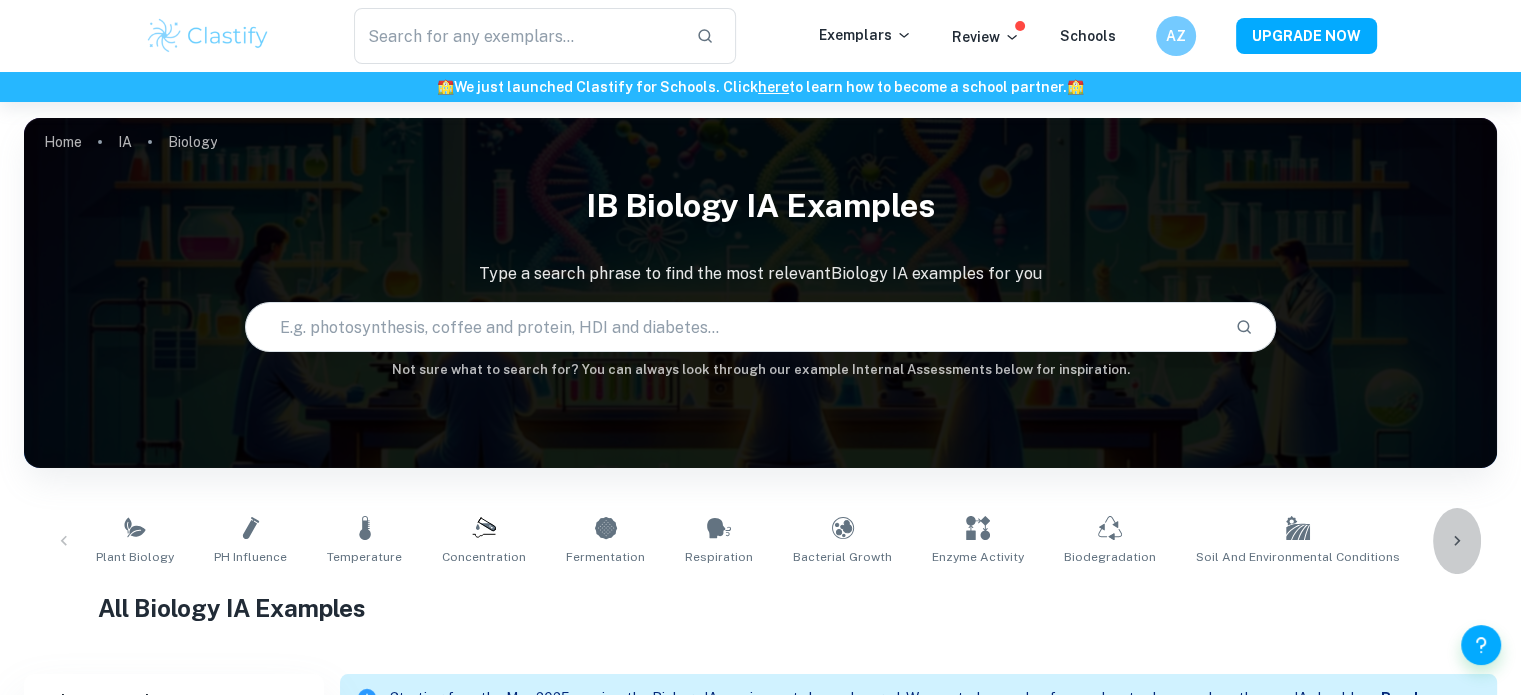 click 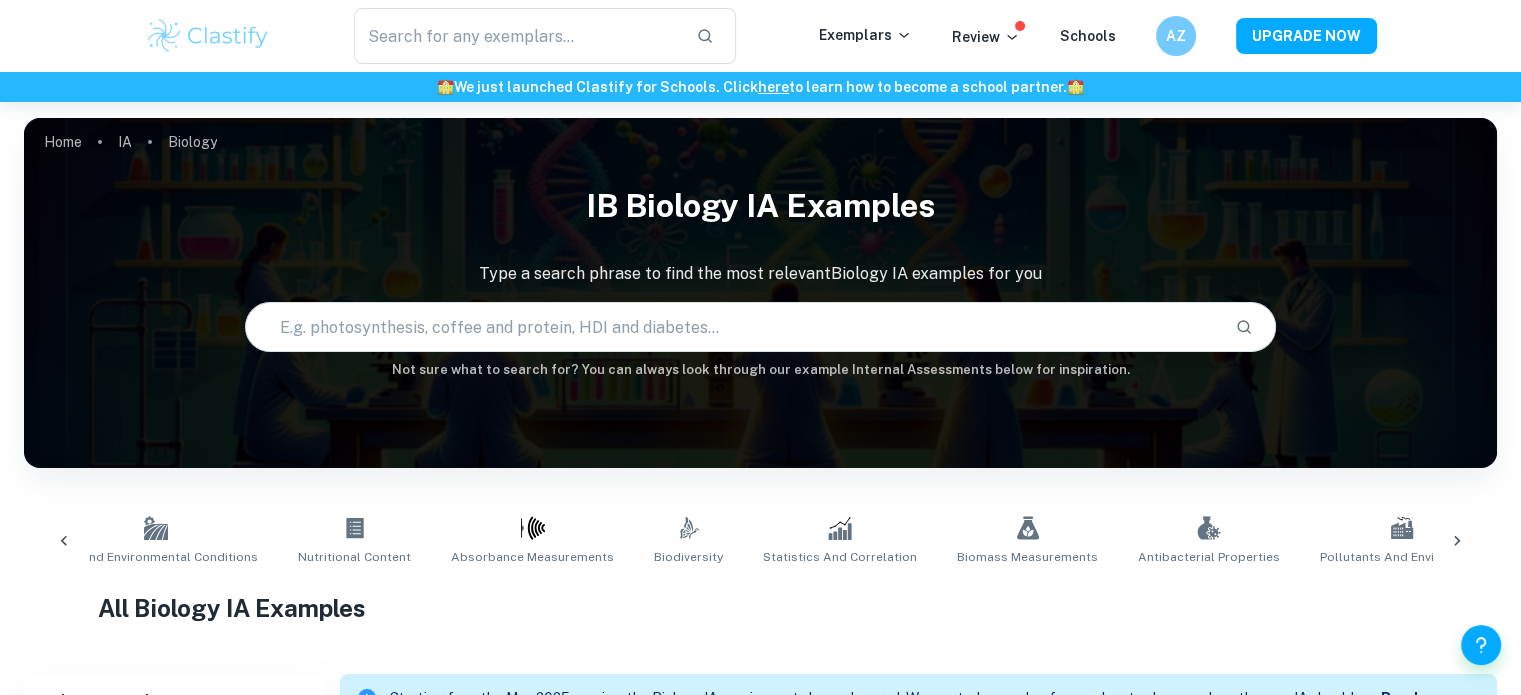 scroll, scrollTop: 0, scrollLeft: 1178, axis: horizontal 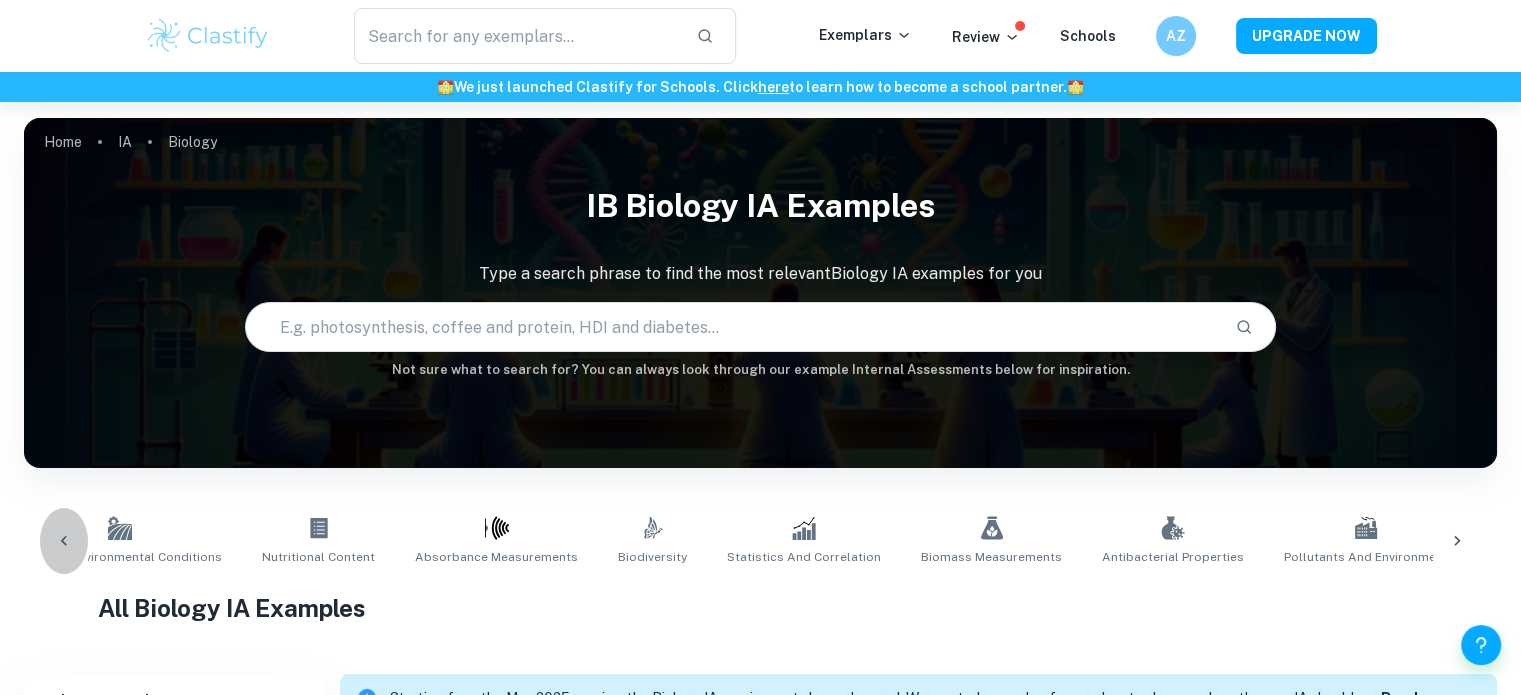 click 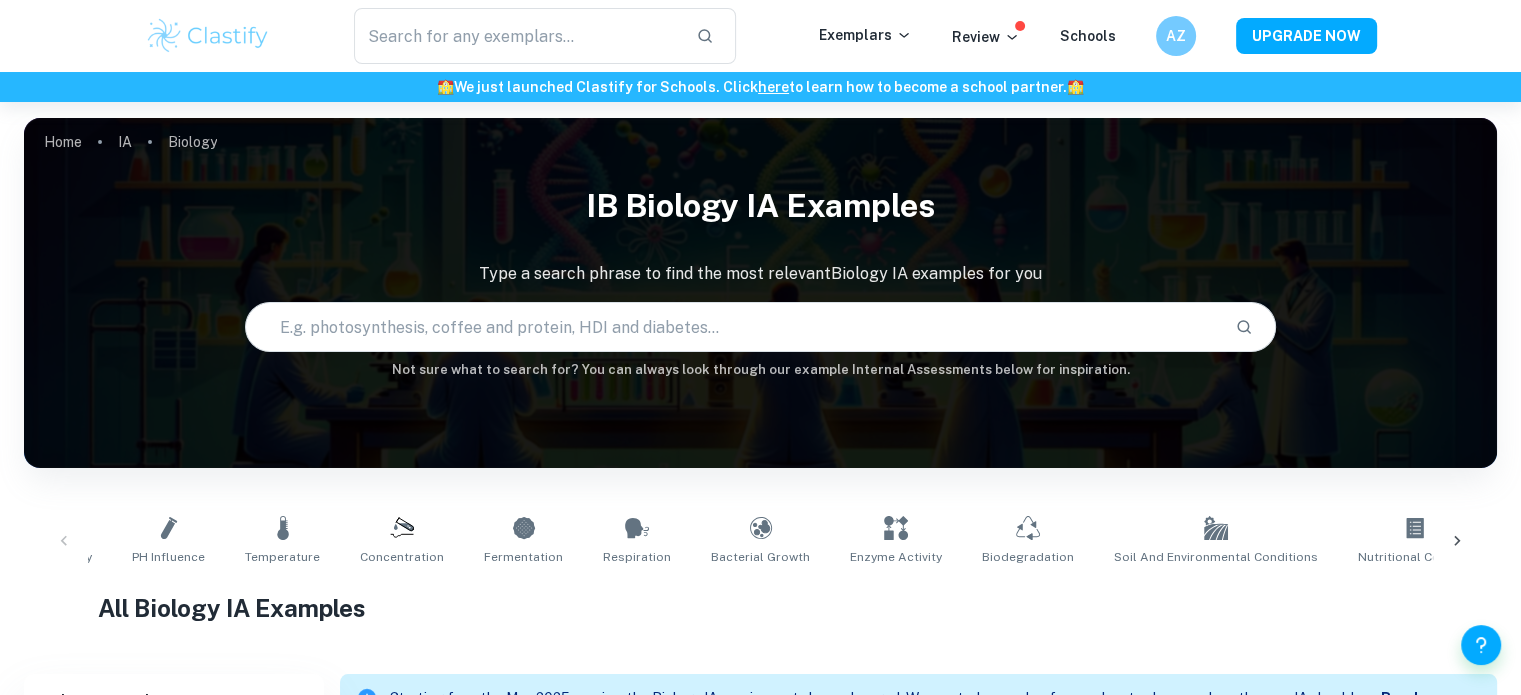 scroll, scrollTop: 0, scrollLeft: 0, axis: both 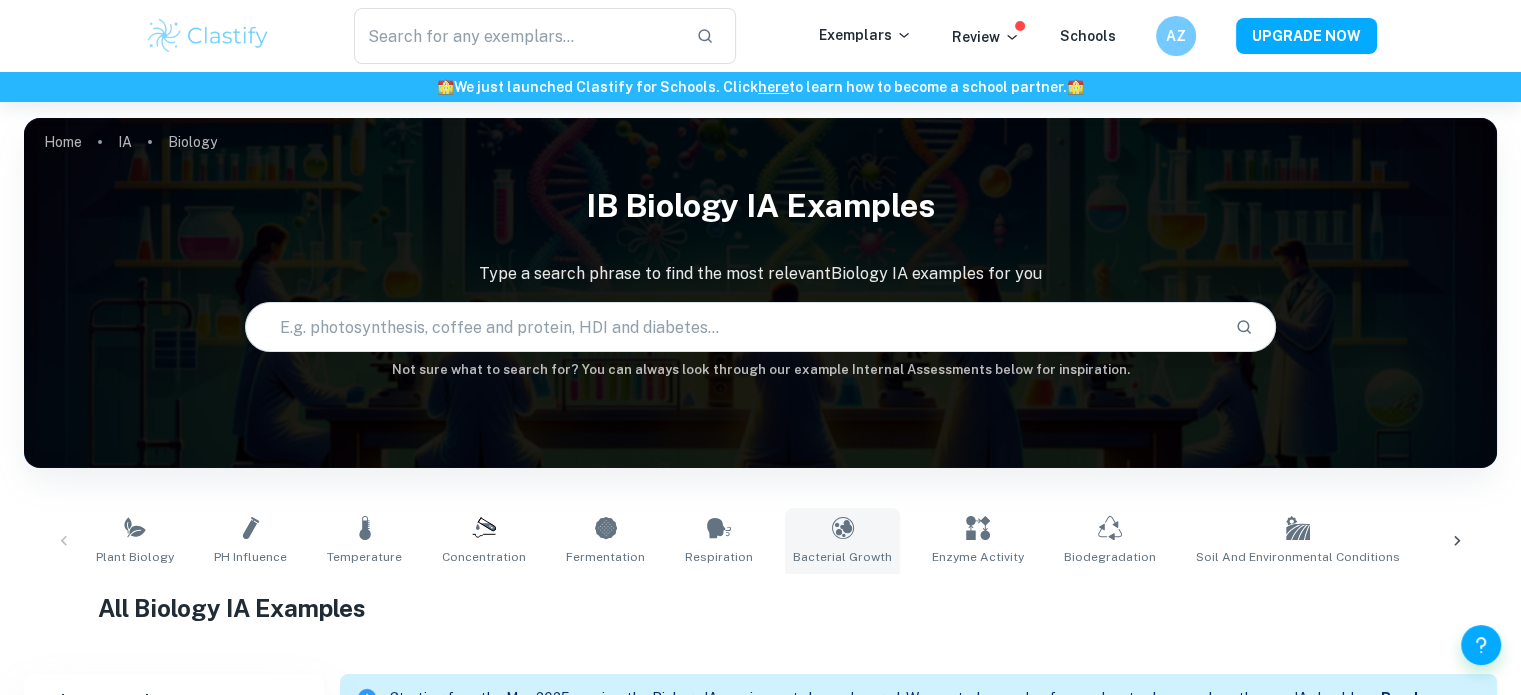 click on "Bacterial Growth" at bounding box center [842, 541] 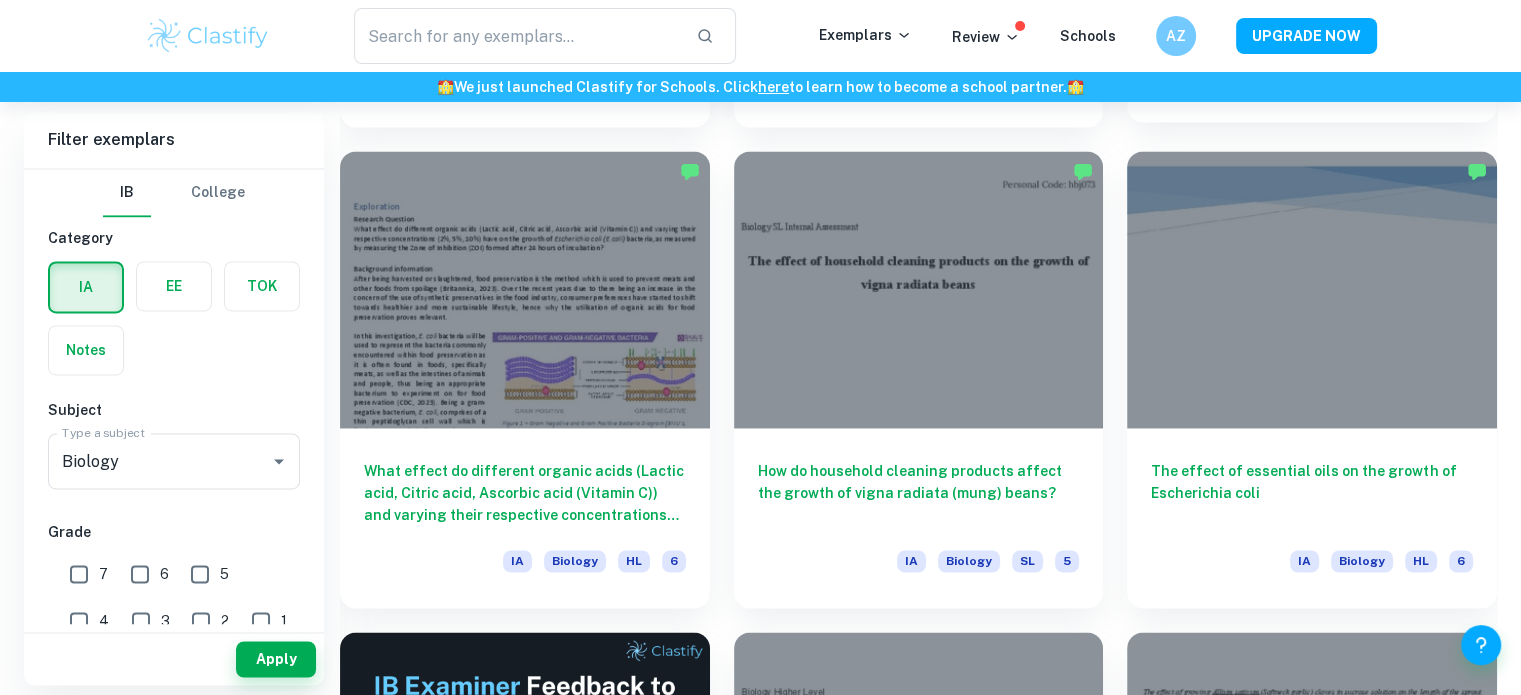 scroll, scrollTop: 2808, scrollLeft: 0, axis: vertical 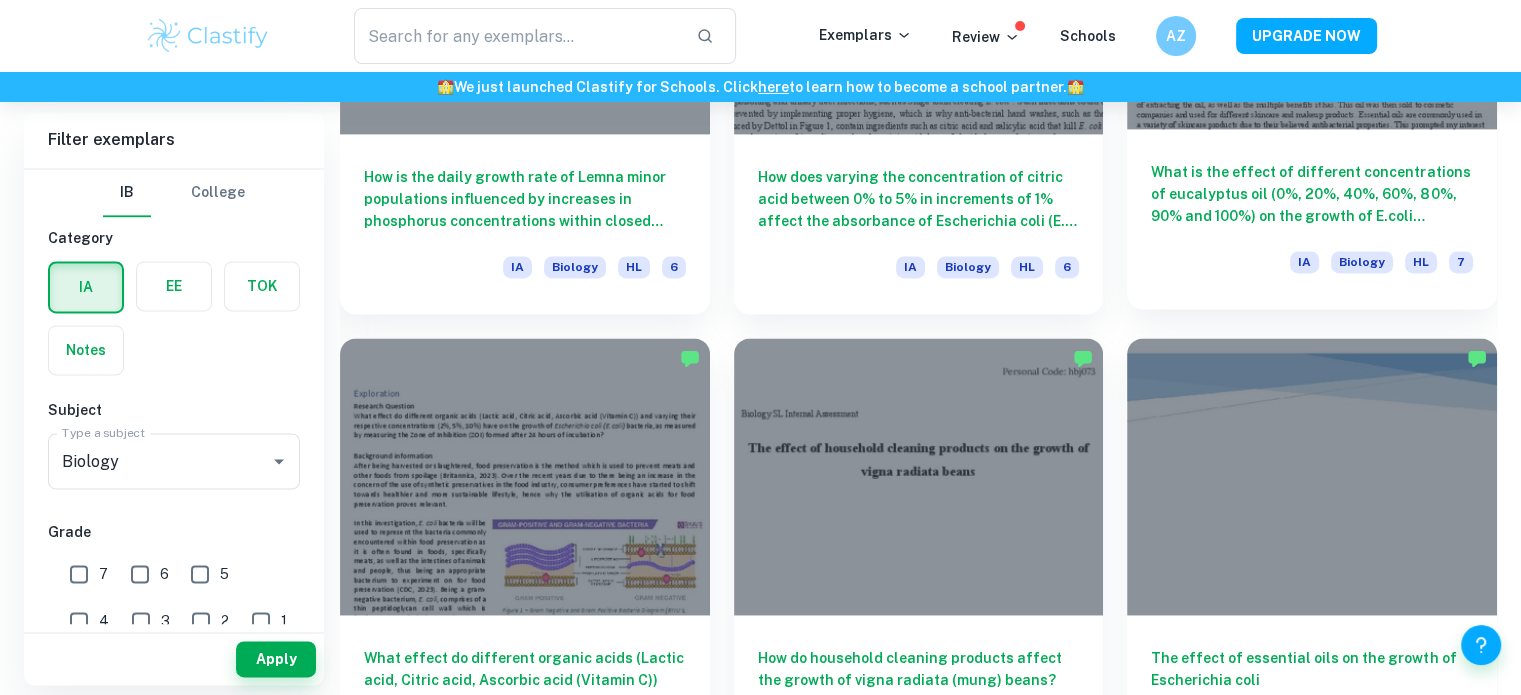 click on "What is the effect of different concentrations of eucalyptus oil (0%, 20%, 40%, 60%, 80%, 90% and 100%) on the growth of E.coli bacteria, measured by the largest diameter of the zone of inhibition (in cm)? IA Biology HL 7" at bounding box center (1312, 219) 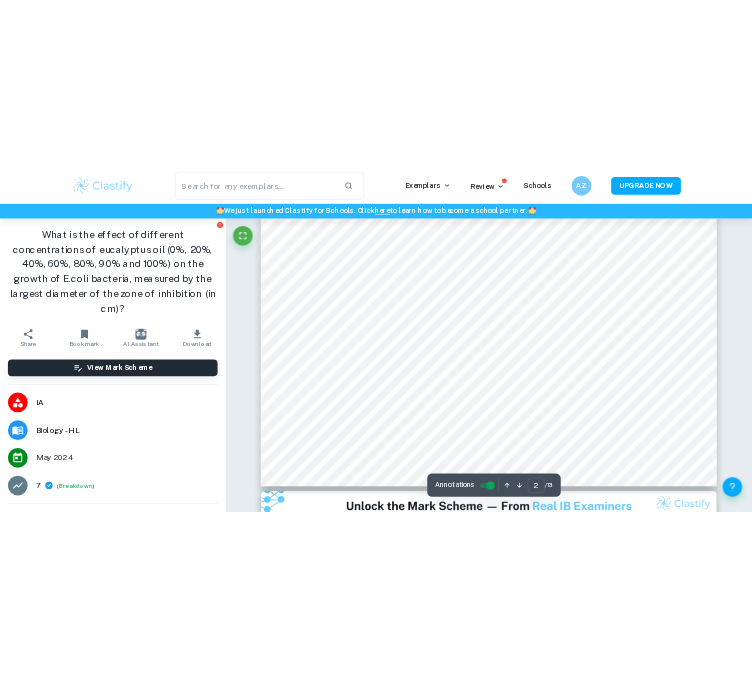 scroll, scrollTop: 2242, scrollLeft: 0, axis: vertical 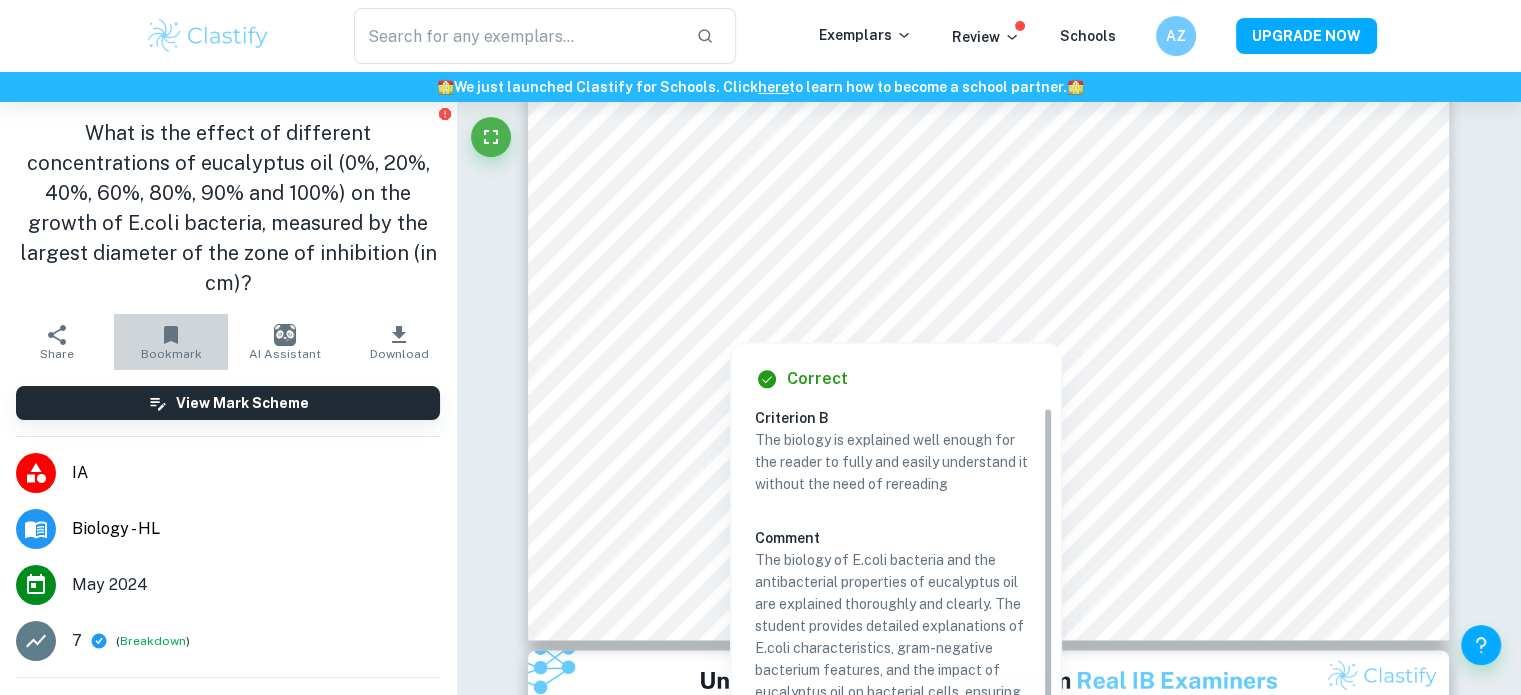 click 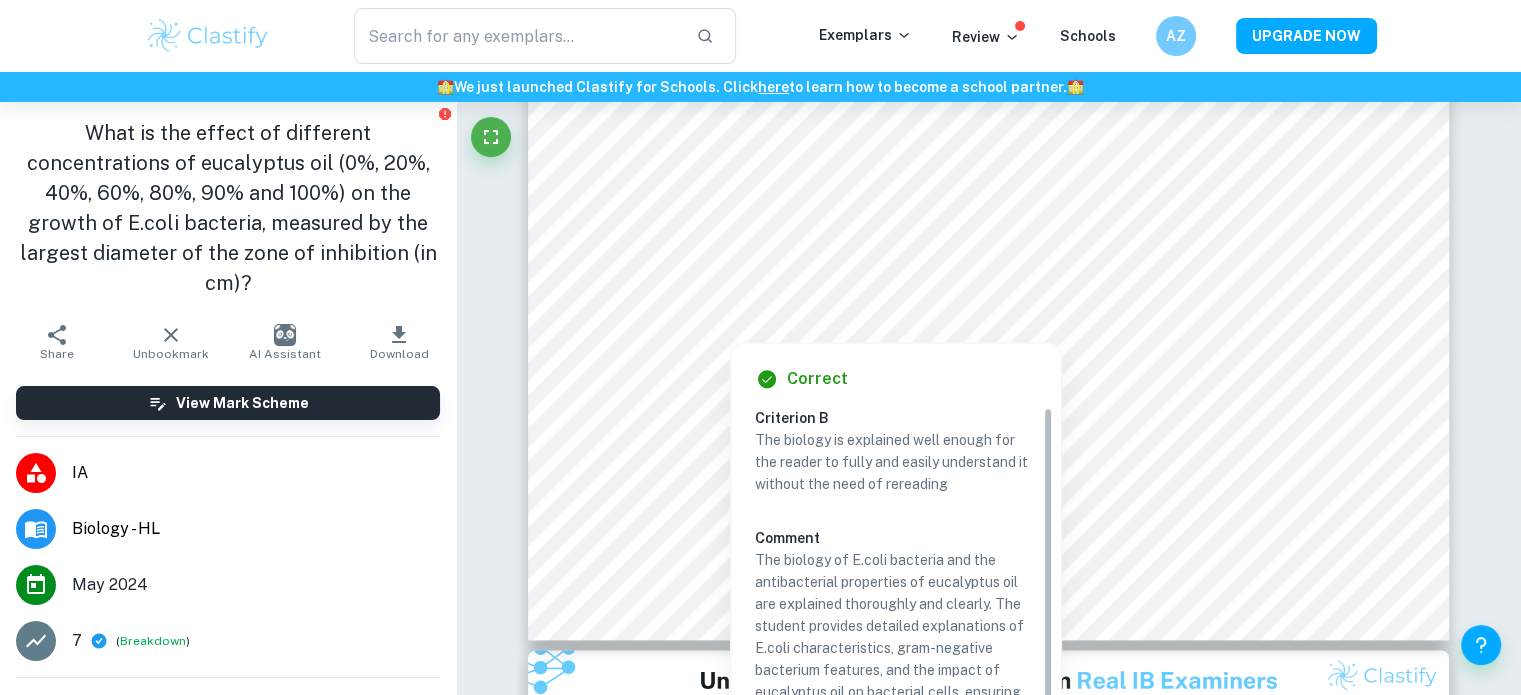 click on "Correct Criterion B A focused and detailed description of the main topic is present Comment The essay provides a focused and detailed description of the main topic, which is the effect of different concentrations of eucalyptus oil on the growth of E.coli bacteria. It includes a clear introduction, research question, personal engagement, and relevant background information on E.coli bacteria and eucalyptus oil. Written by Milena Ask Clai Correct Criterion B A focused and detailed description of the research question is present Comment The research question is clearly stated and detailed. It directly addresses the main topic and provides a clear focus for the investigation. Written by Milena Ask Clai Correct Criterion A The choice of the topic and research question is well-justified through its global or personal relevance Comment Written by Milena Ask Clai Correct Criterion B The biology is explained well enough for the reader to fully and easily understand it without the need of rereading Comment Written by" at bounding box center (988, 6544) 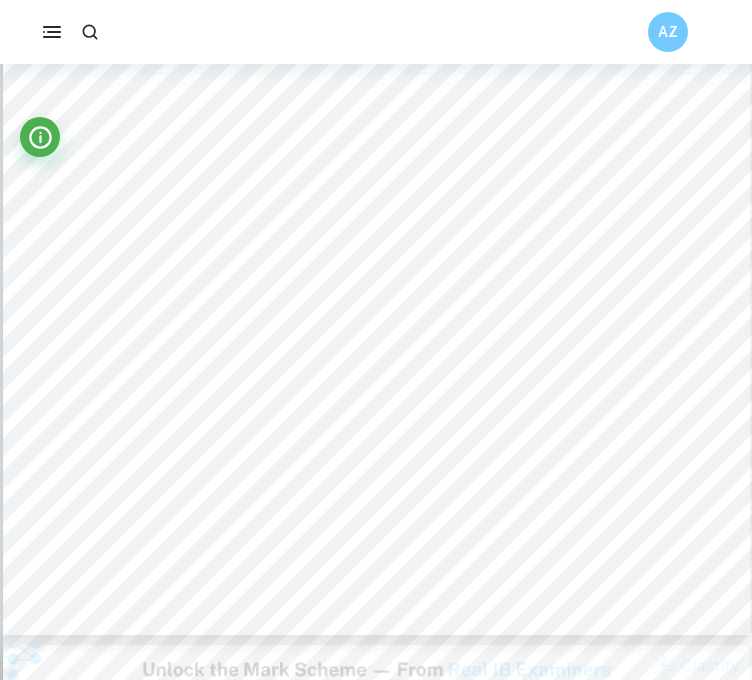 scroll, scrollTop: 1688, scrollLeft: 0, axis: vertical 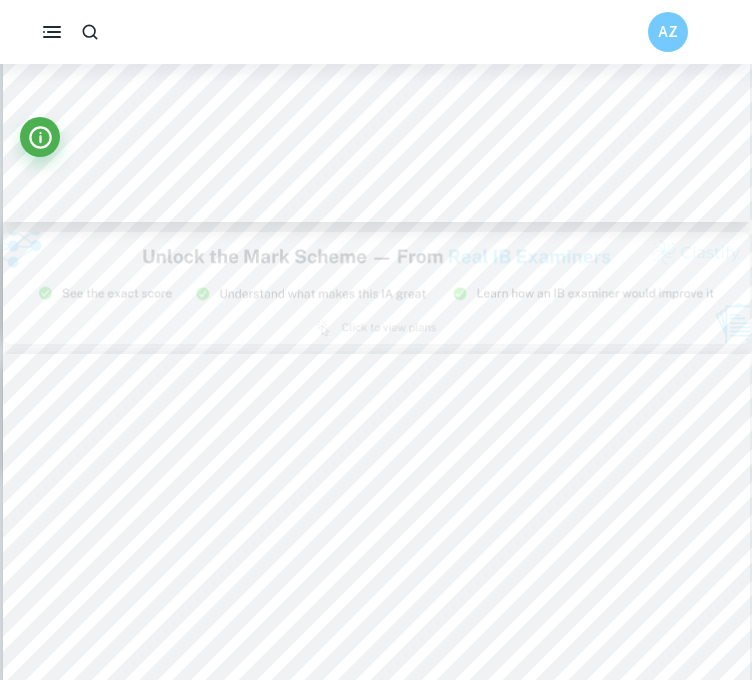 type on "3" 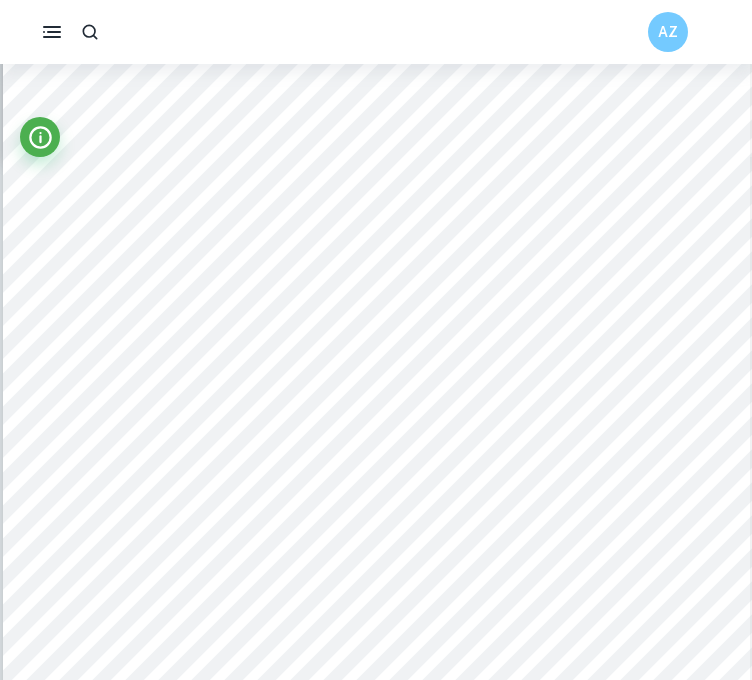 scroll, scrollTop: 2416, scrollLeft: 0, axis: vertical 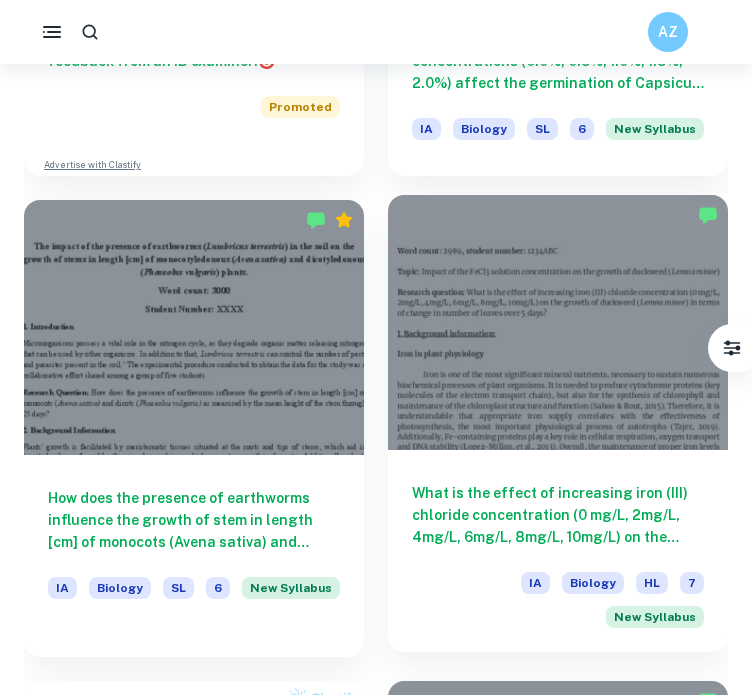click on "What is the effect of increasing iron (III) chloride concentration (0 mg/L, 2mg/L, 4mg/L, 6mg/L, 8mg/L, 10mg/L) on the growth of duckweed (Lemna minor) in terms of change in number of leaves over 5 days?" at bounding box center (558, 515) 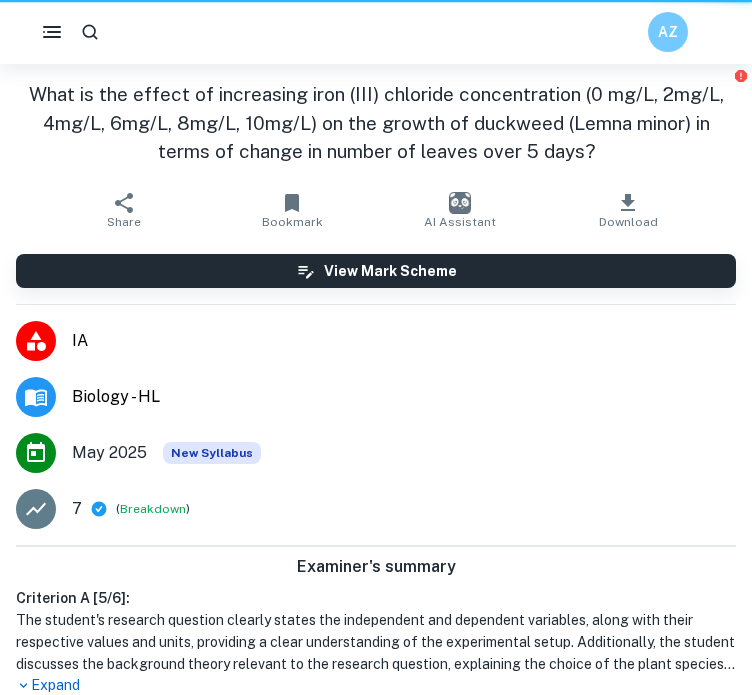 scroll, scrollTop: 0, scrollLeft: 0, axis: both 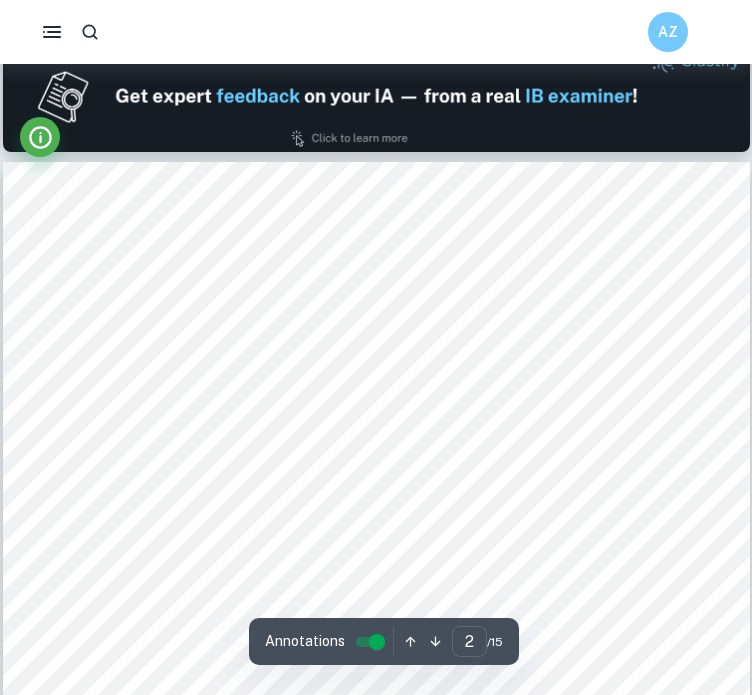 type on "1" 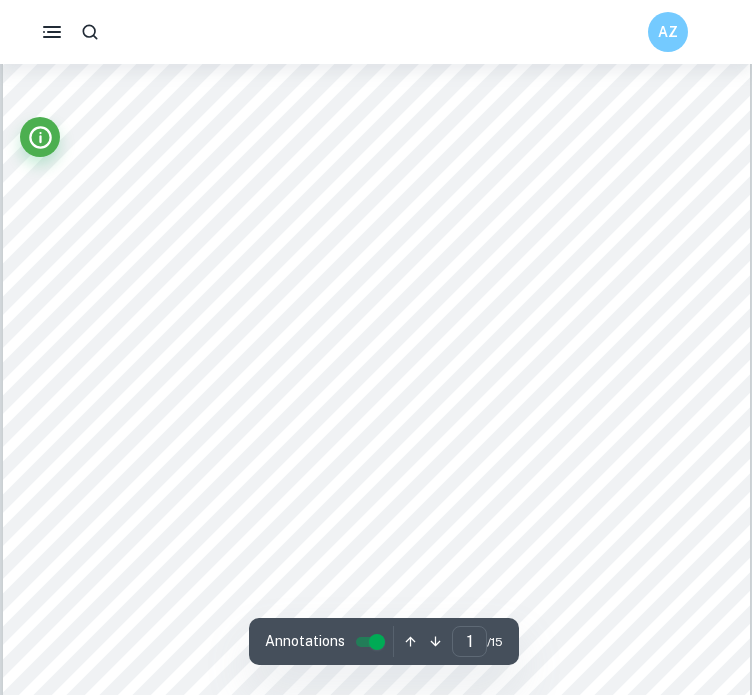 scroll, scrollTop: 15, scrollLeft: 0, axis: vertical 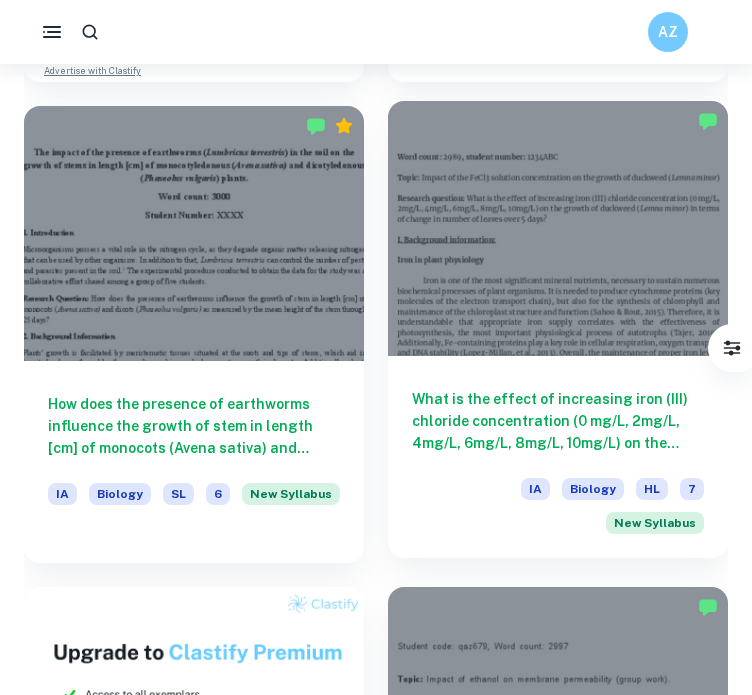 click on "What is the effect of increasing iron (III) chloride concentration (0 mg/L, 2mg/L, 4mg/L, 6mg/L, 8mg/L, 10mg/L) on the growth of duckweed (Lemna minor) in terms of change in number of leaves over 5 days?" at bounding box center (558, 421) 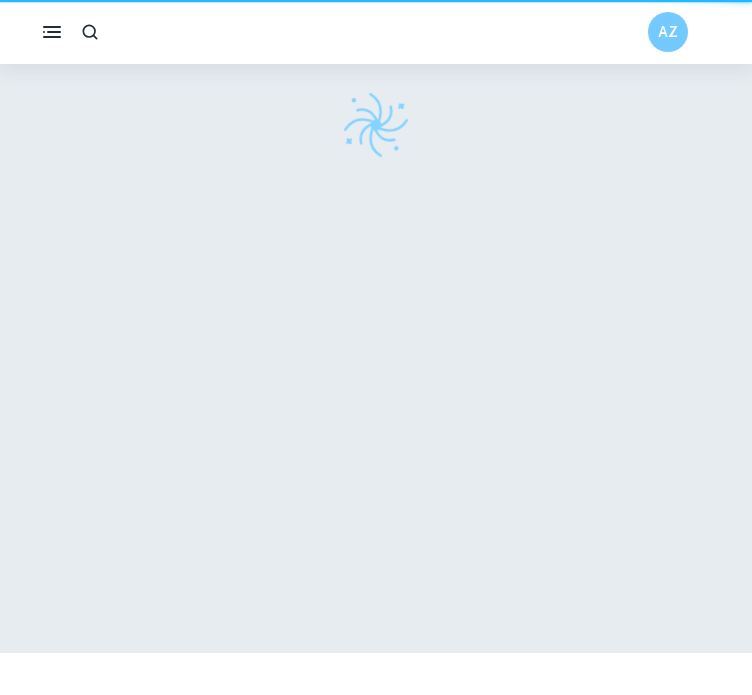 scroll, scrollTop: 0, scrollLeft: 0, axis: both 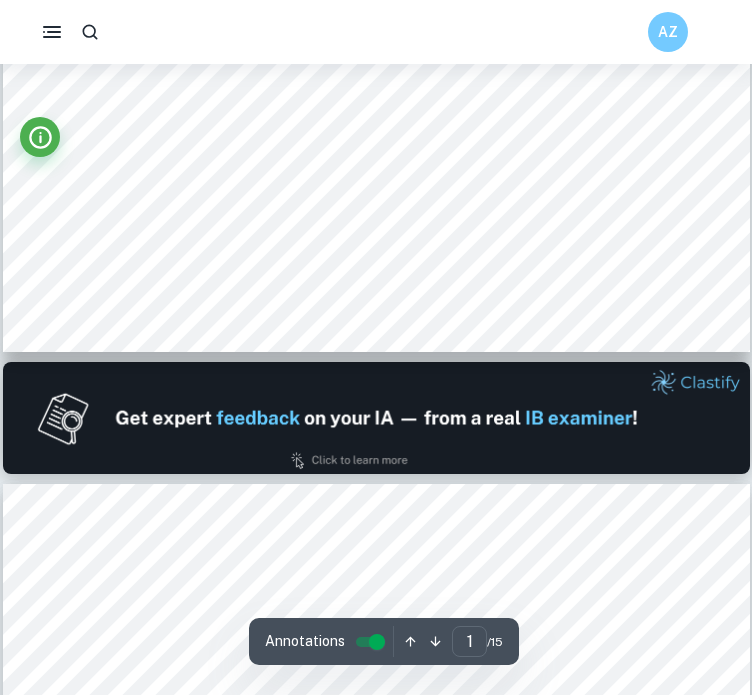 type on "2" 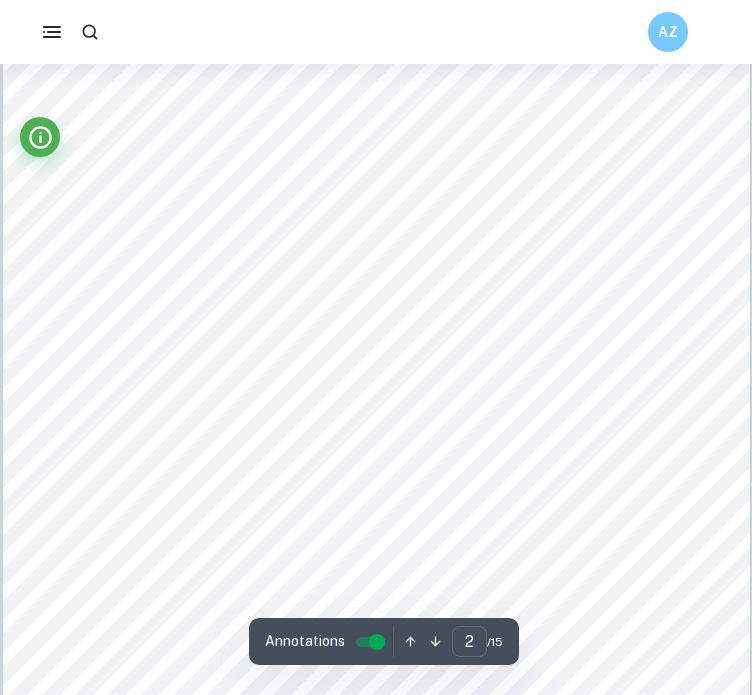 scroll, scrollTop: 1488, scrollLeft: 0, axis: vertical 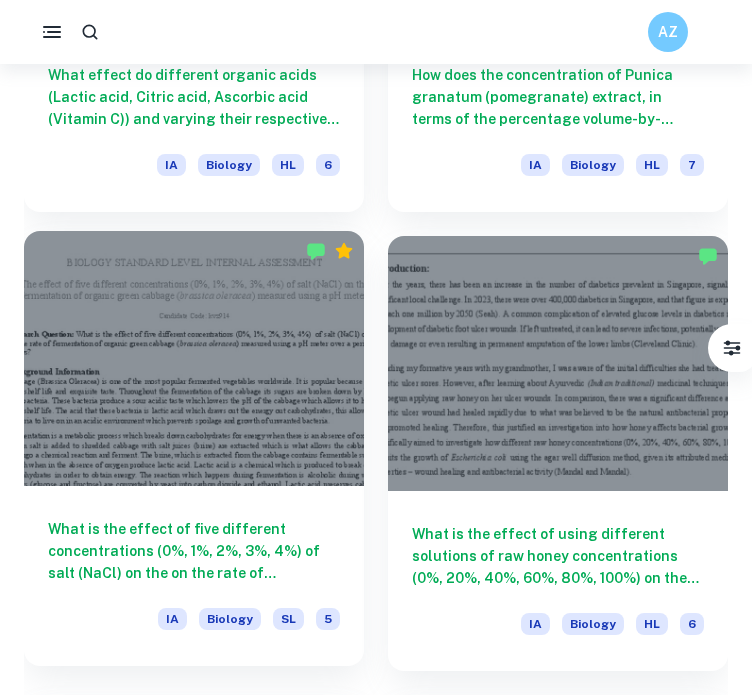 click on "What is the effect of five different concentrations (0%, 1%, 2%, 3%, 4%) of salt (NaCl) on the
on the rate of fermentation of organic green cabbage (brassica oleracea) measured using a pH meter over a period of
6 days?" at bounding box center [194, 551] 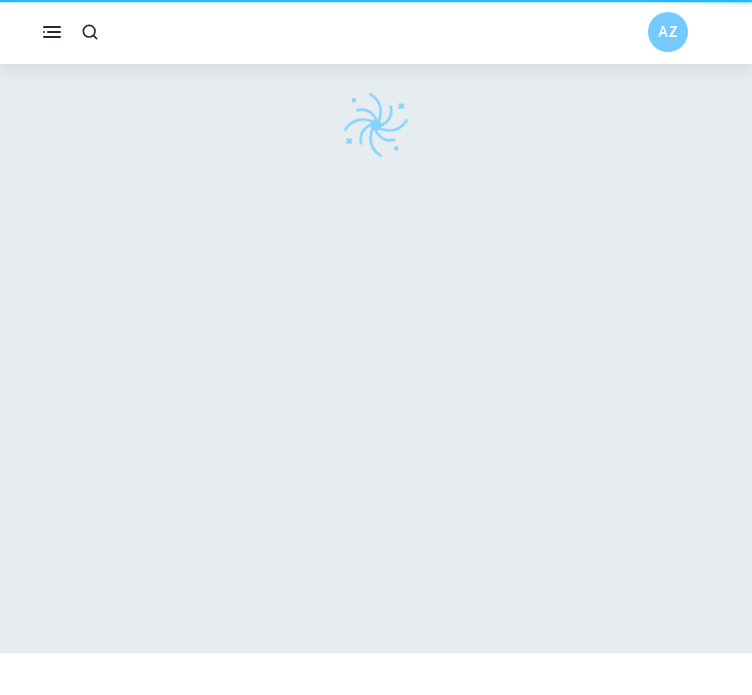 scroll, scrollTop: 0, scrollLeft: 0, axis: both 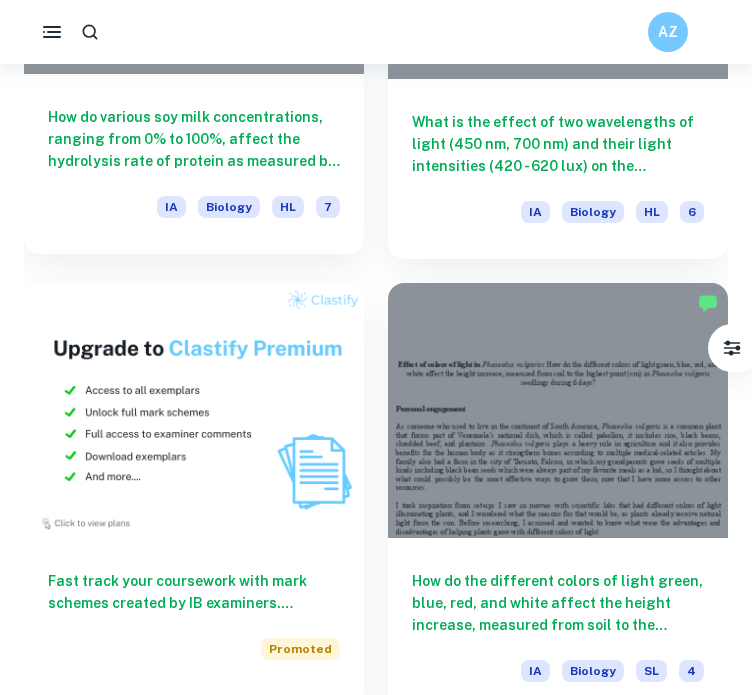 click on "How do various soy milk
concentrations, ranging from 0% to 100%, affect the hydrolysis rate of protein as measured by change in
absorbance levels over time (nm*min-1) over 20 minutes, whilst exposed to the enzyme trypsin? IA Biology HL 7" at bounding box center [194, 164] 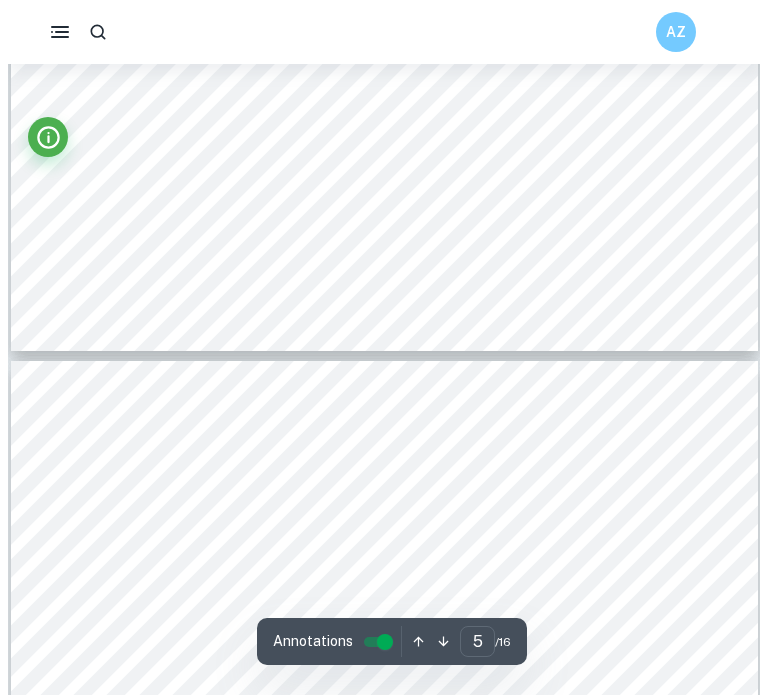 scroll, scrollTop: 4848, scrollLeft: 0, axis: vertical 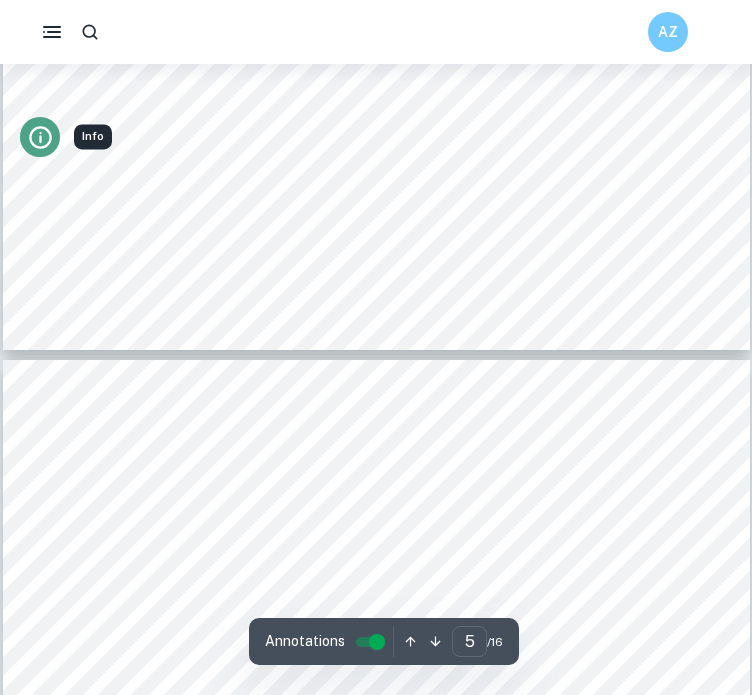 click 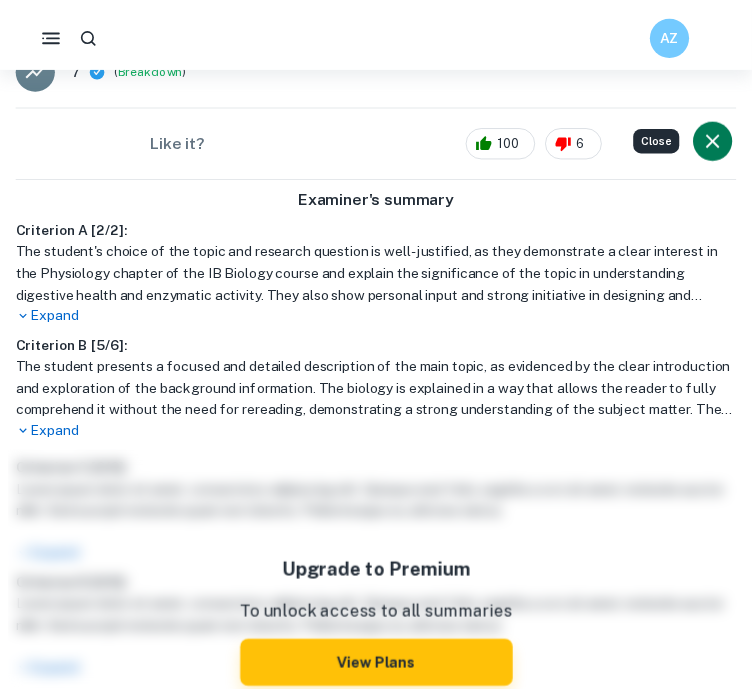 scroll, scrollTop: 444, scrollLeft: 0, axis: vertical 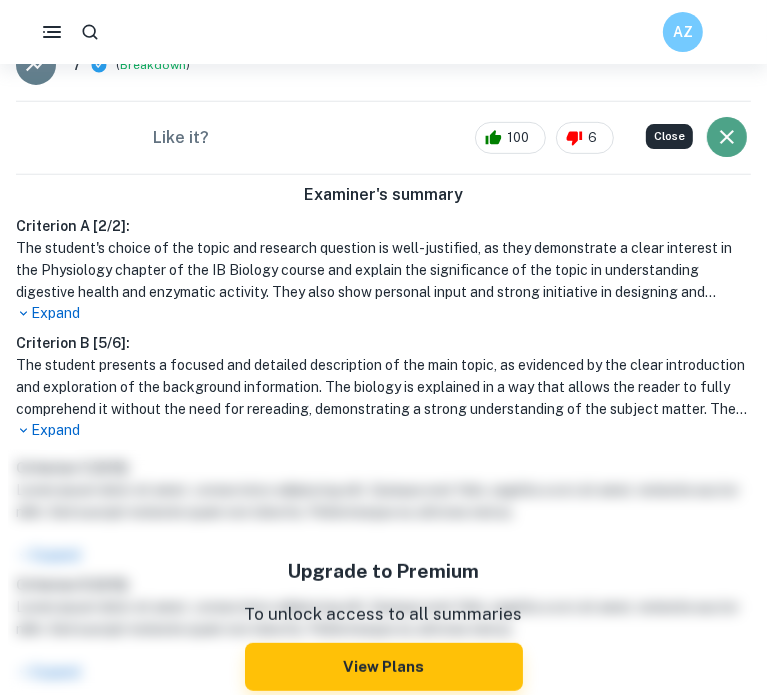 click at bounding box center [727, 137] 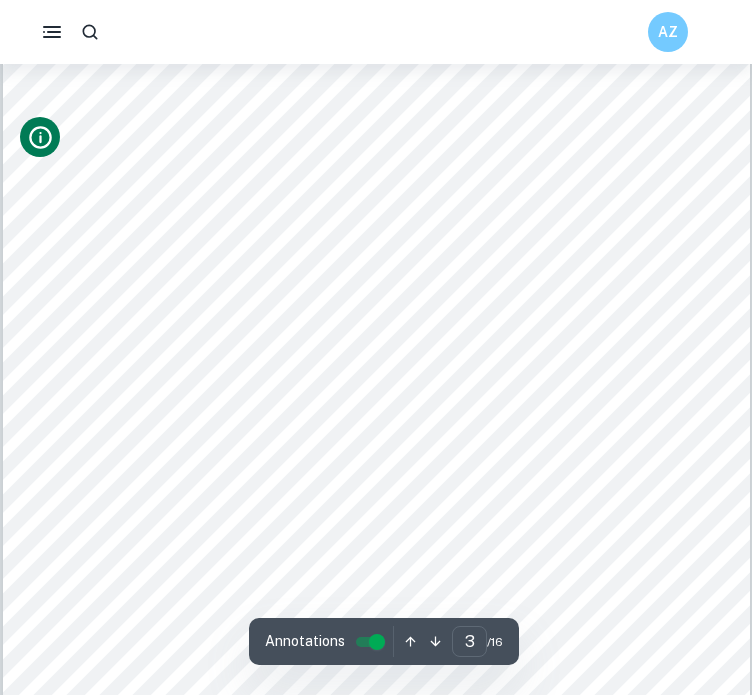 scroll, scrollTop: 2228, scrollLeft: 0, axis: vertical 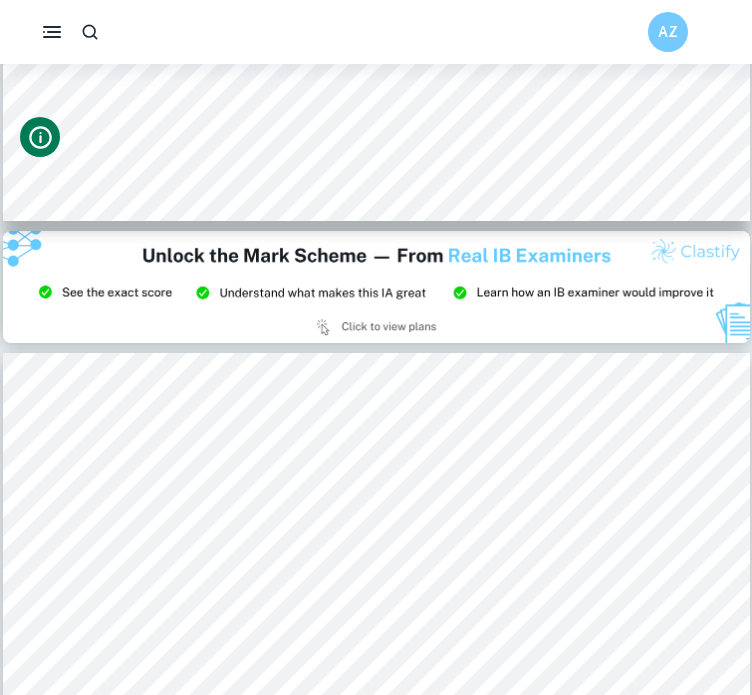 type on "2" 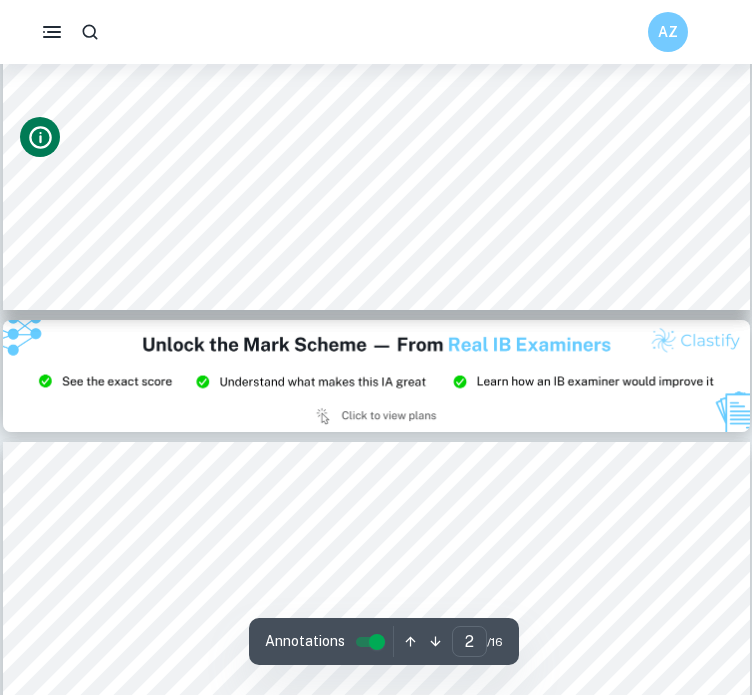 scroll, scrollTop: 1836, scrollLeft: 0, axis: vertical 